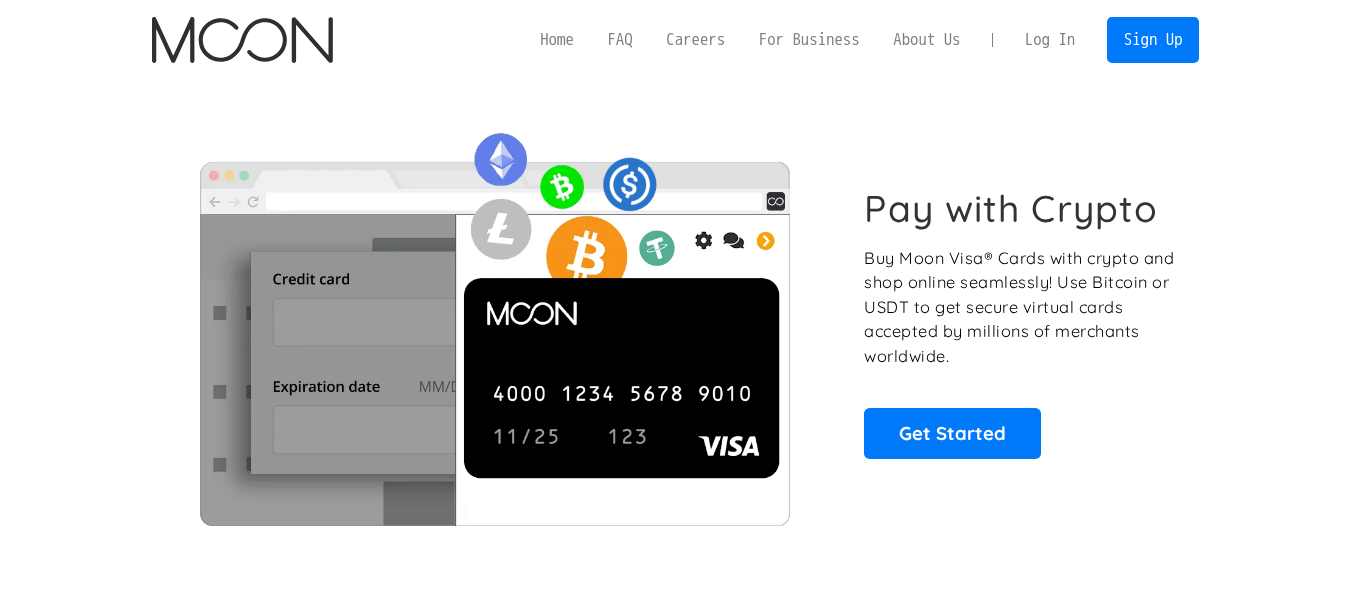 scroll, scrollTop: 0, scrollLeft: 0, axis: both 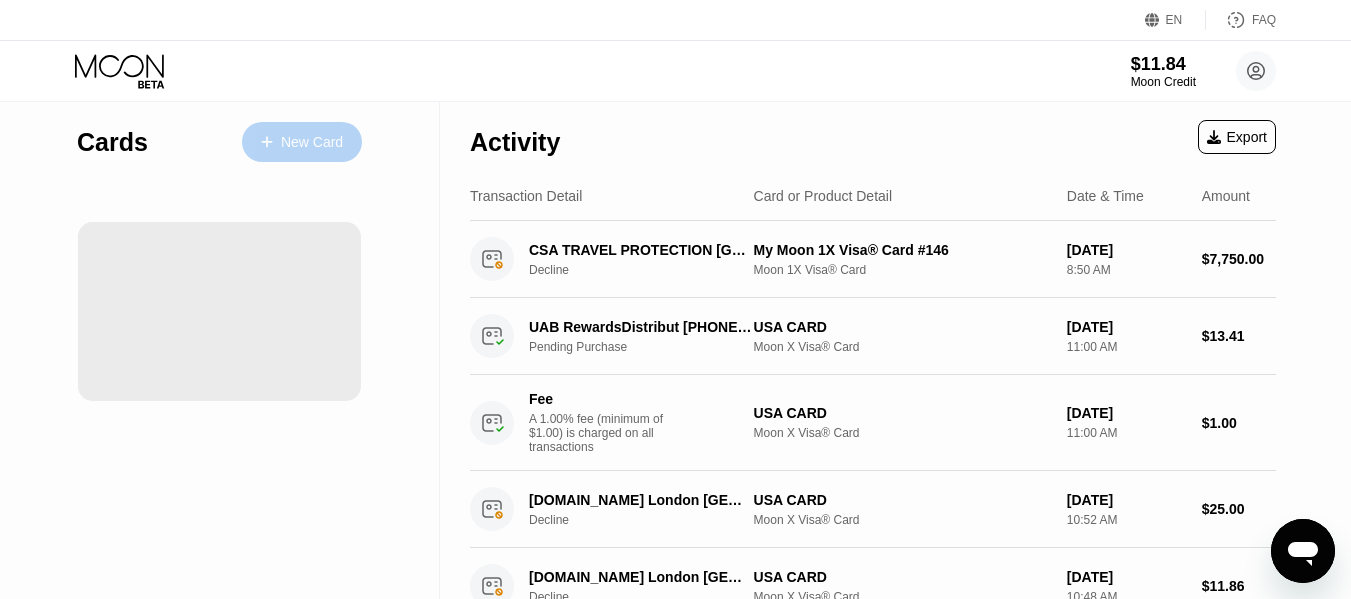 click on "New Card" at bounding box center (302, 142) 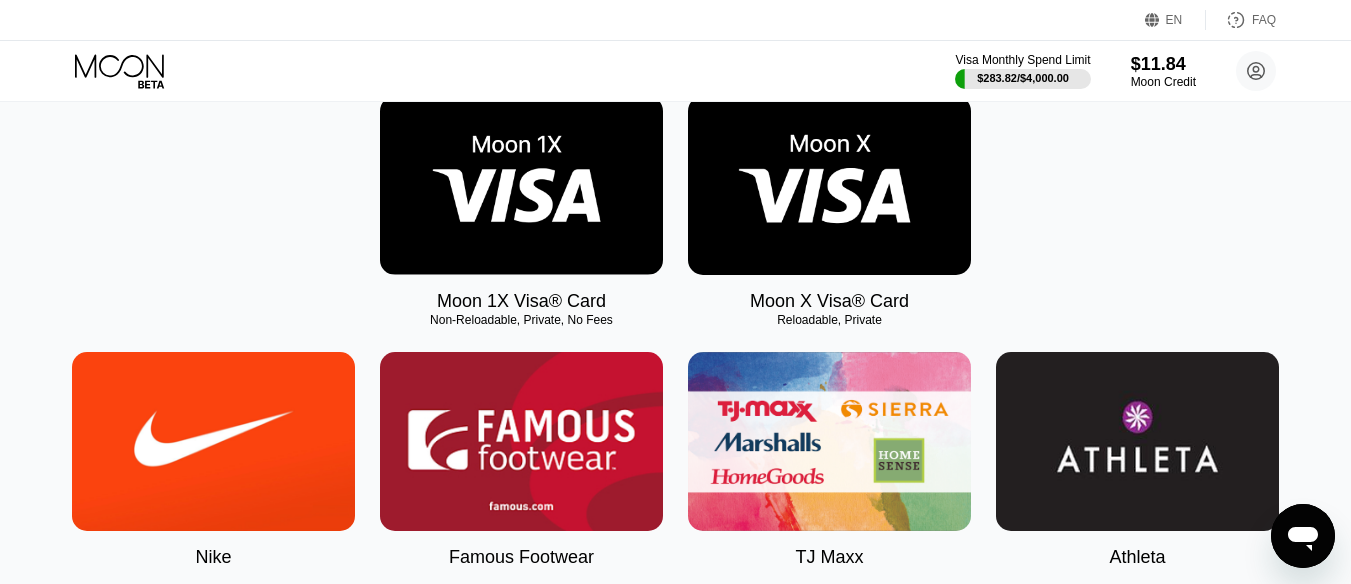 scroll, scrollTop: 400, scrollLeft: 0, axis: vertical 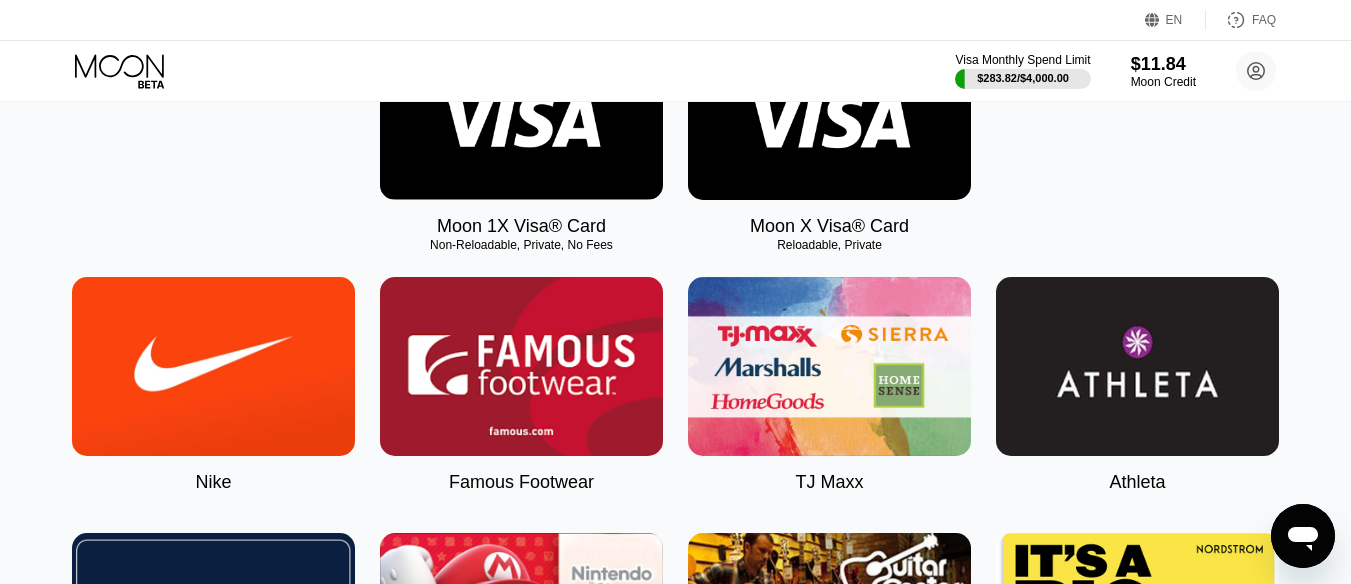 click at bounding box center [521, 110] 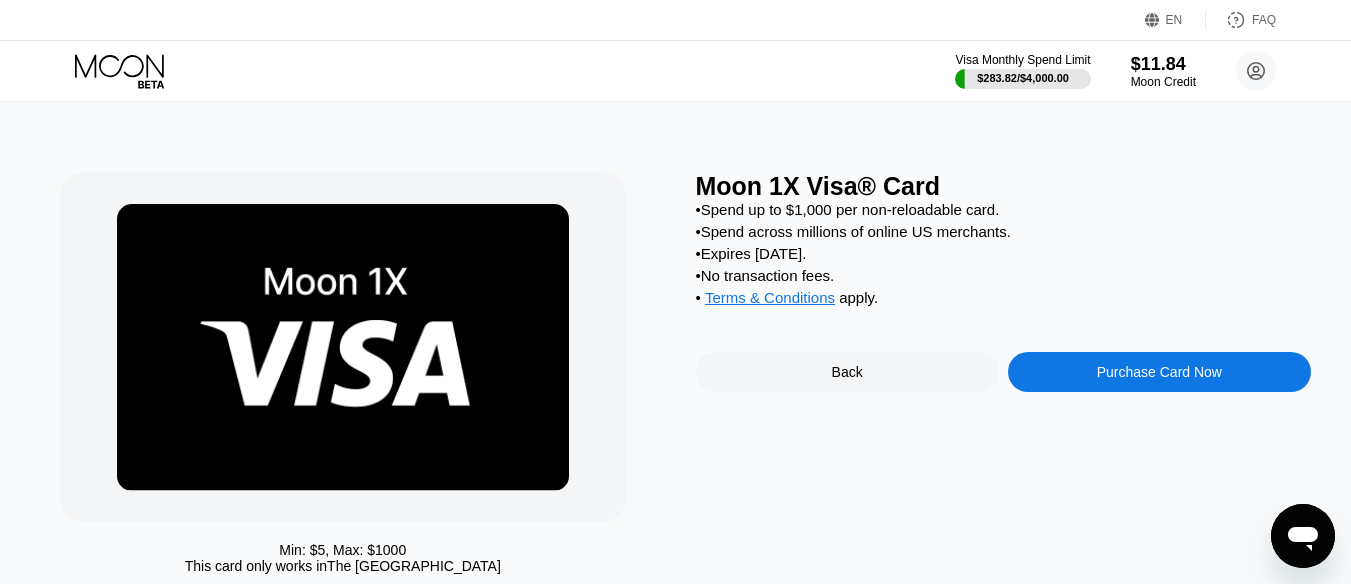 scroll, scrollTop: 0, scrollLeft: 0, axis: both 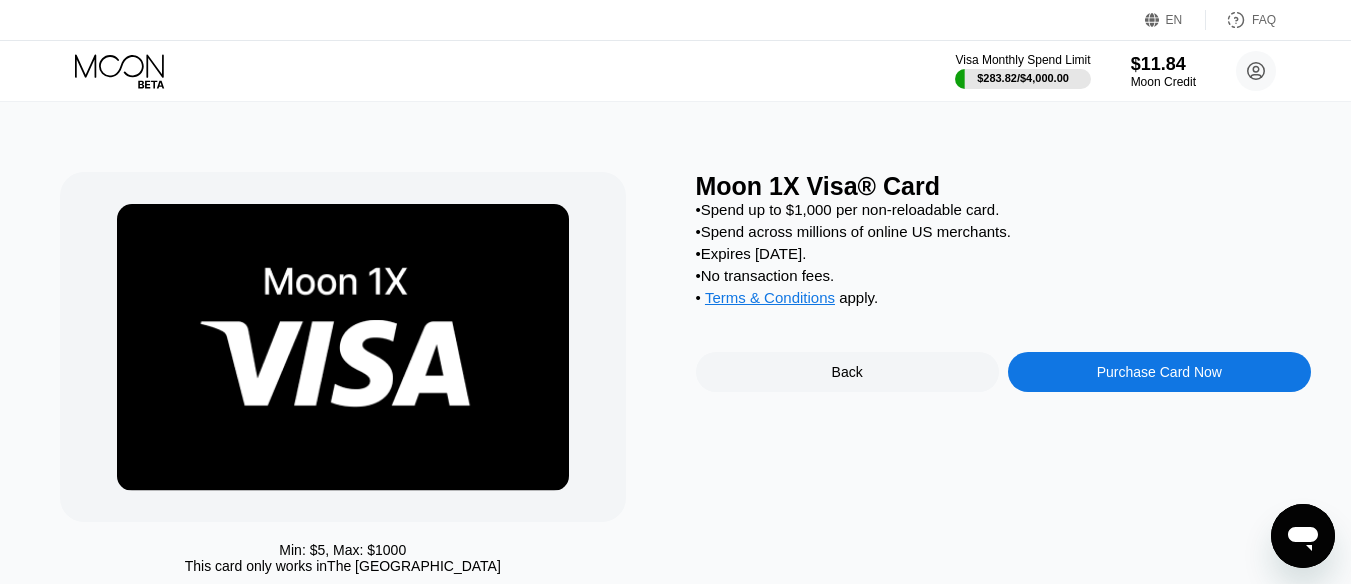 click on "Purchase Card Now" at bounding box center [1159, 372] 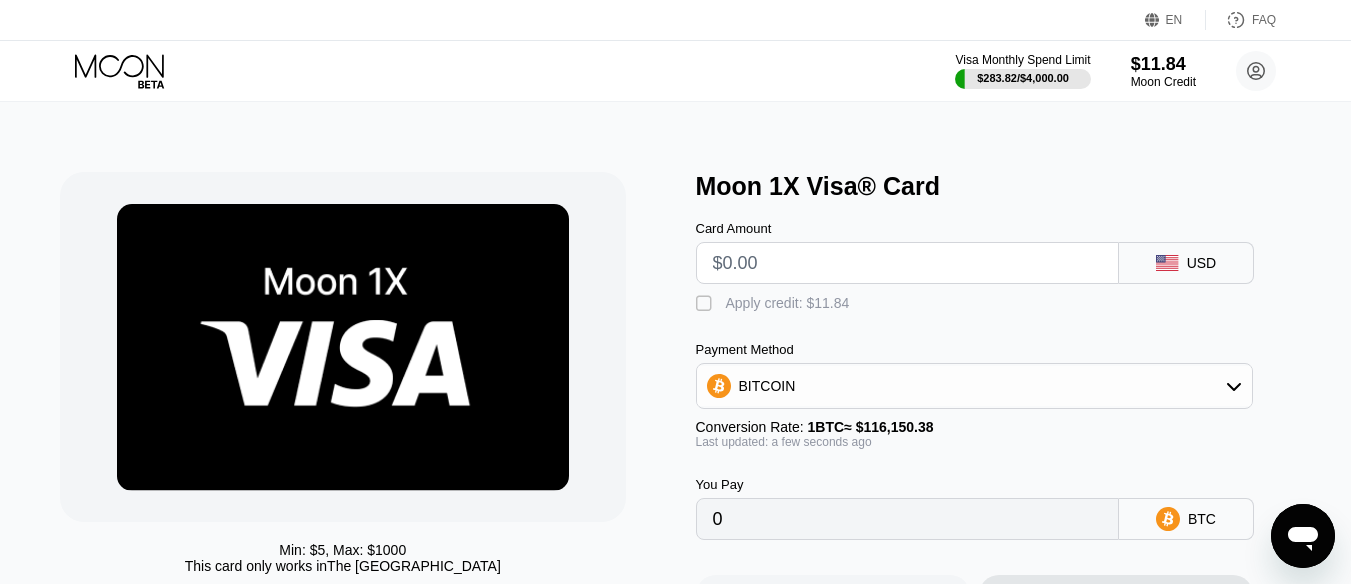 click at bounding box center (907, 263) 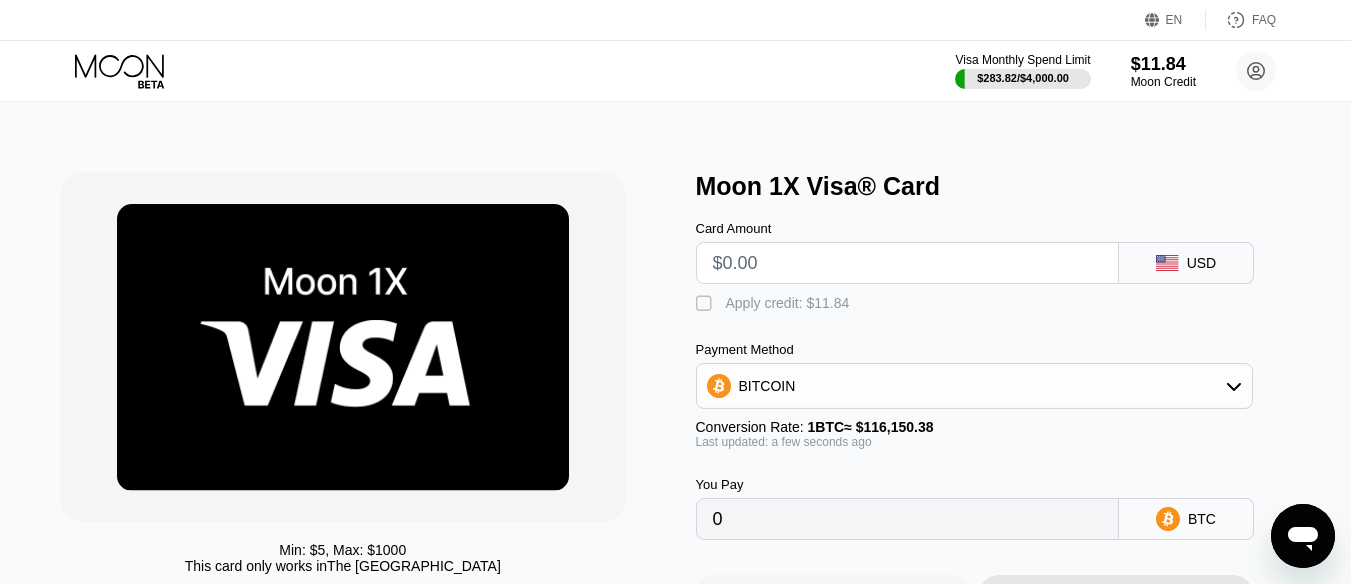type on "$1" 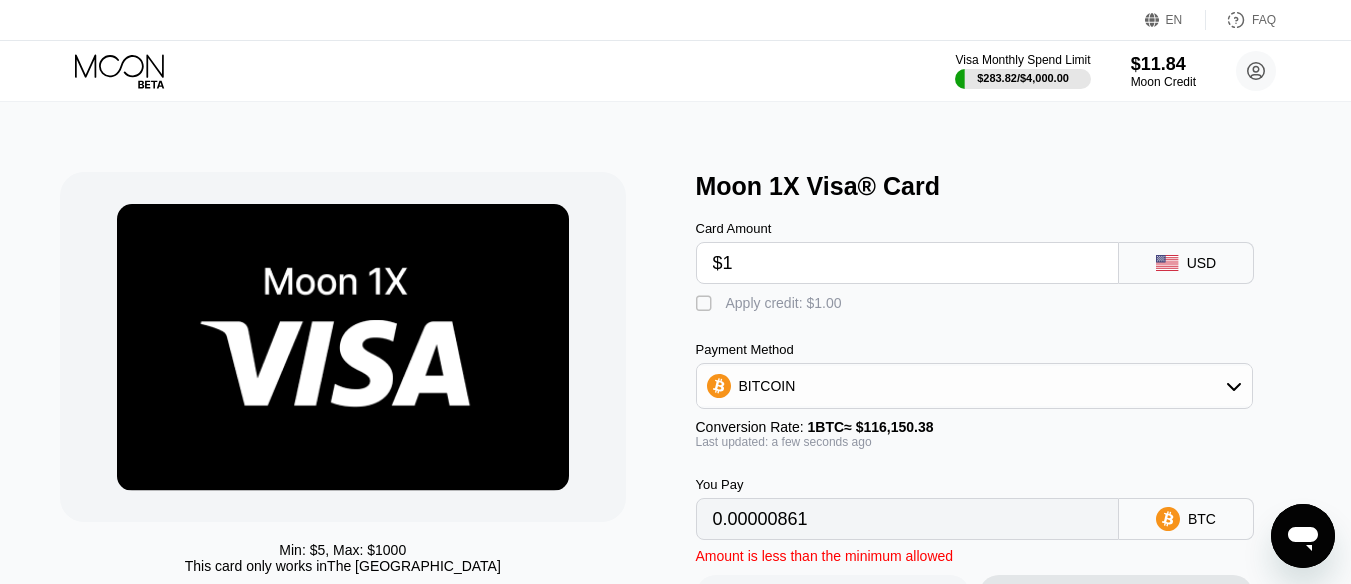 type on "0.00000861" 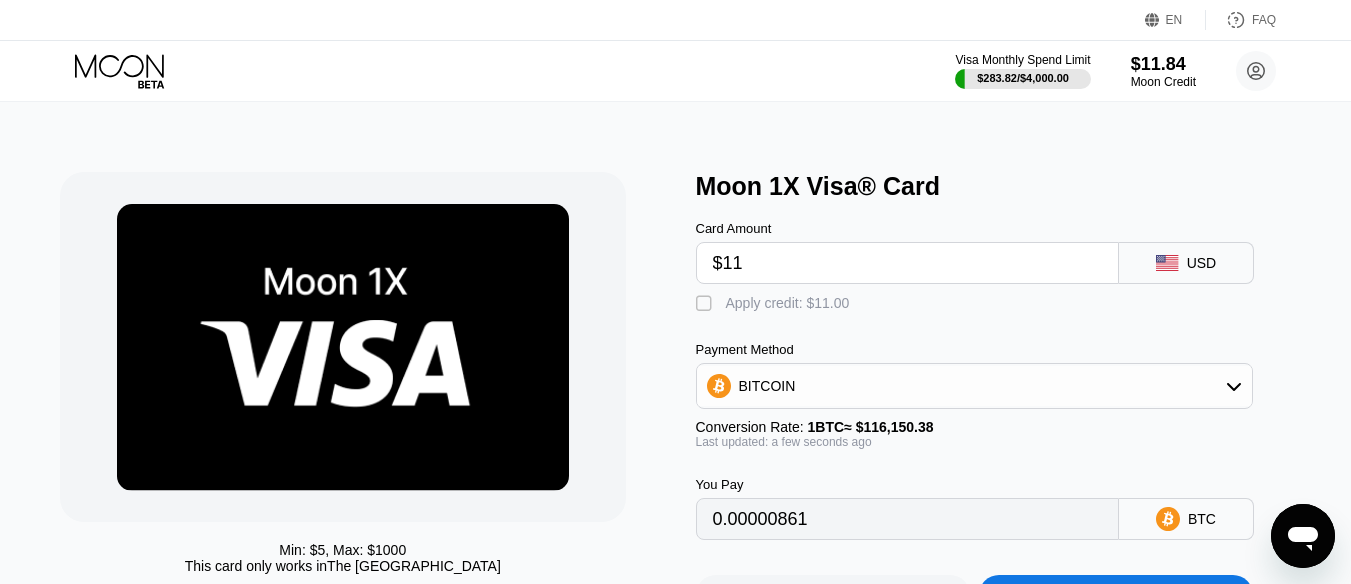 type on "$11." 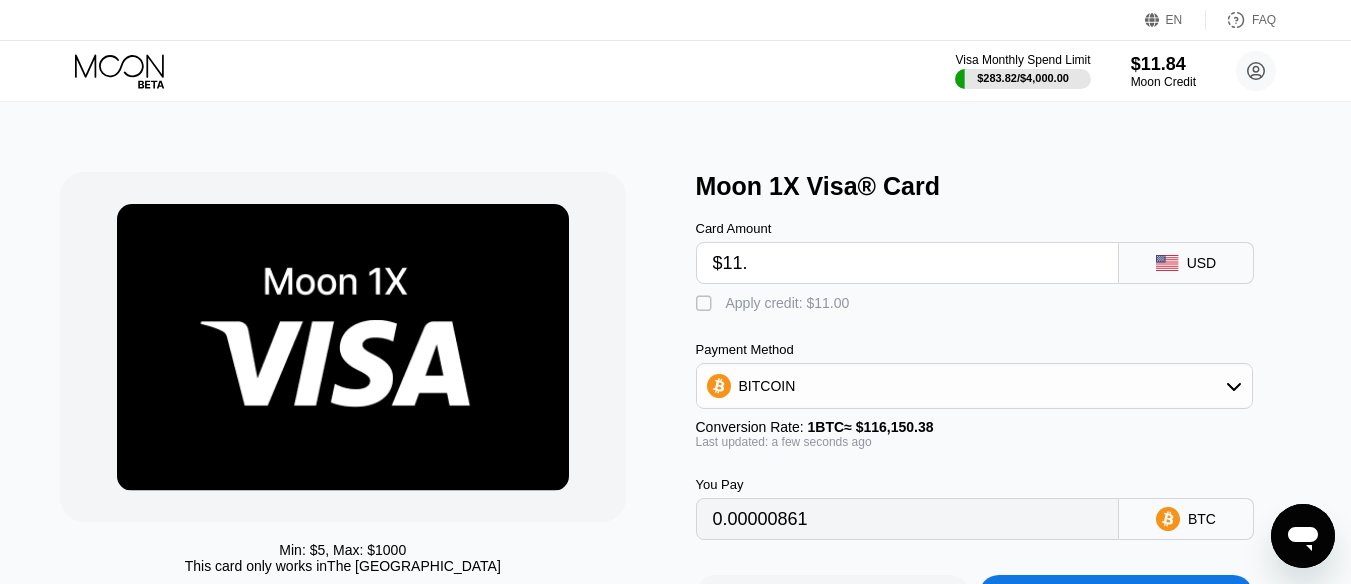 type on "0.00009471" 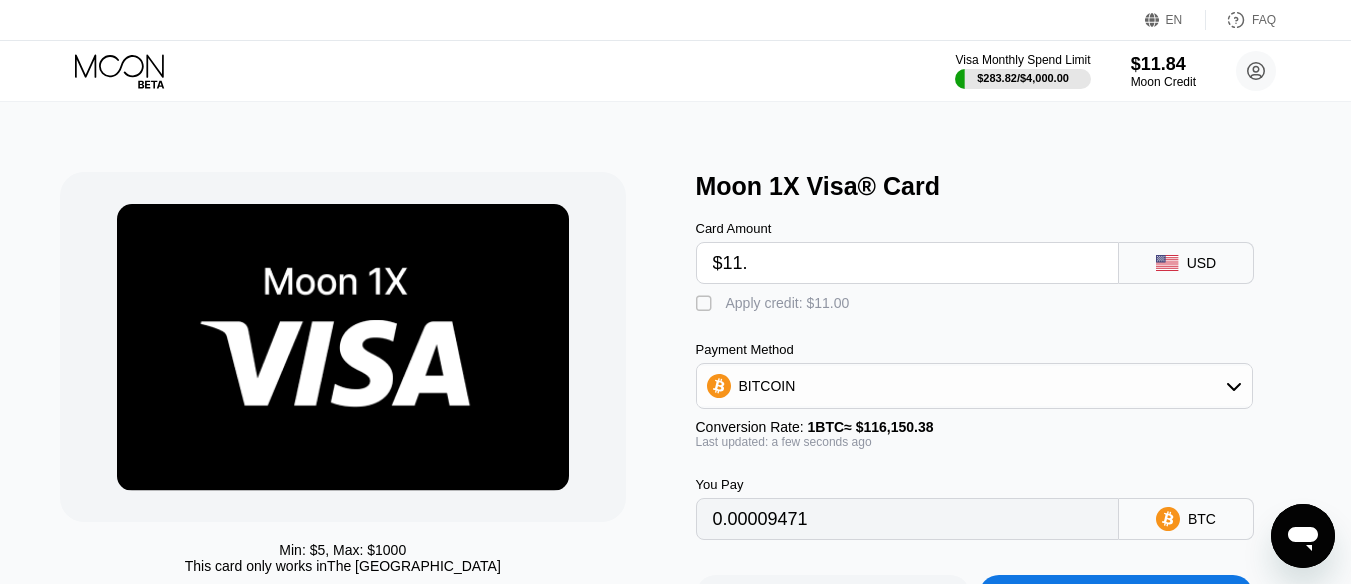 type on "$11.8" 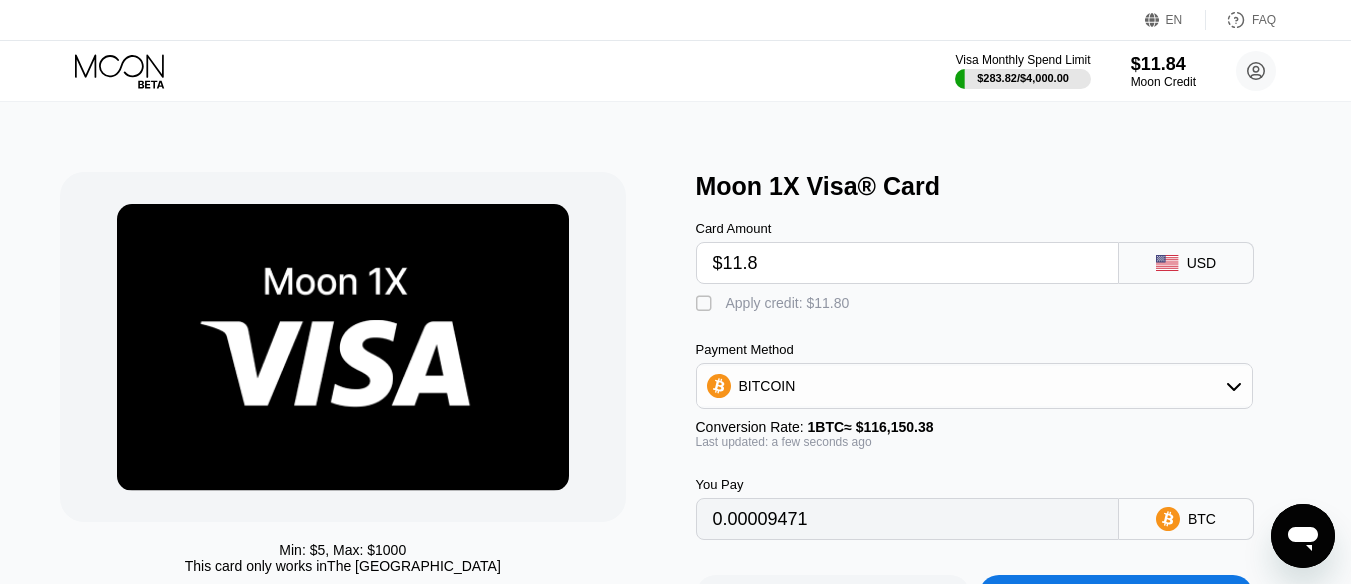 type on "0.00010160" 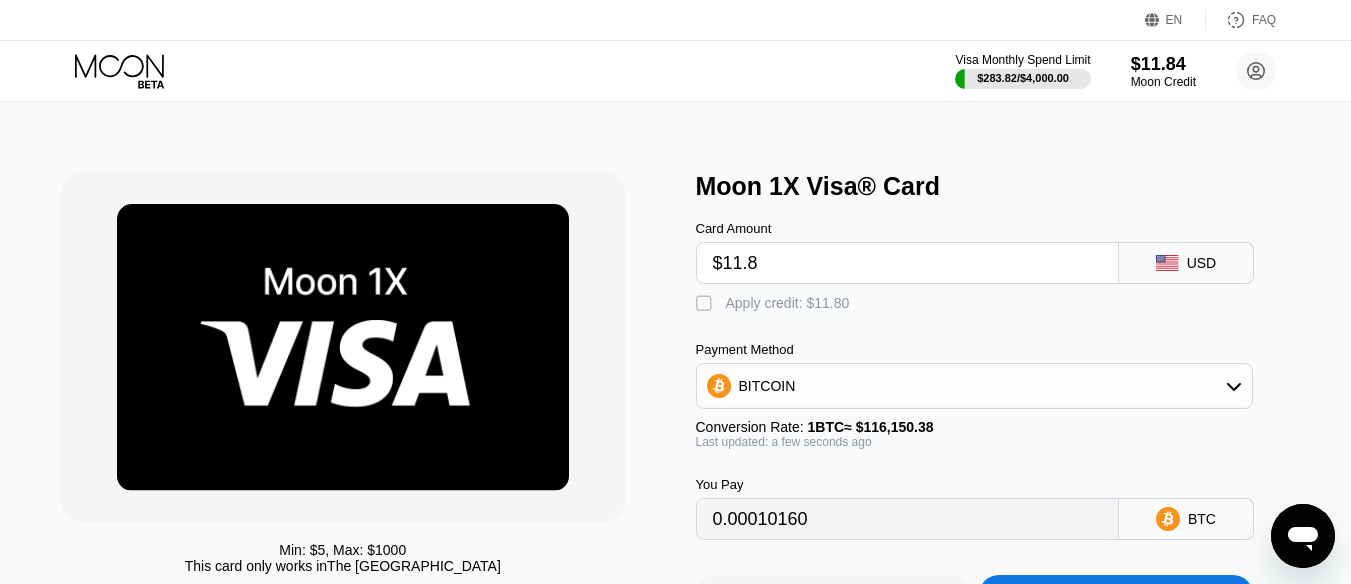 type on "$11.84" 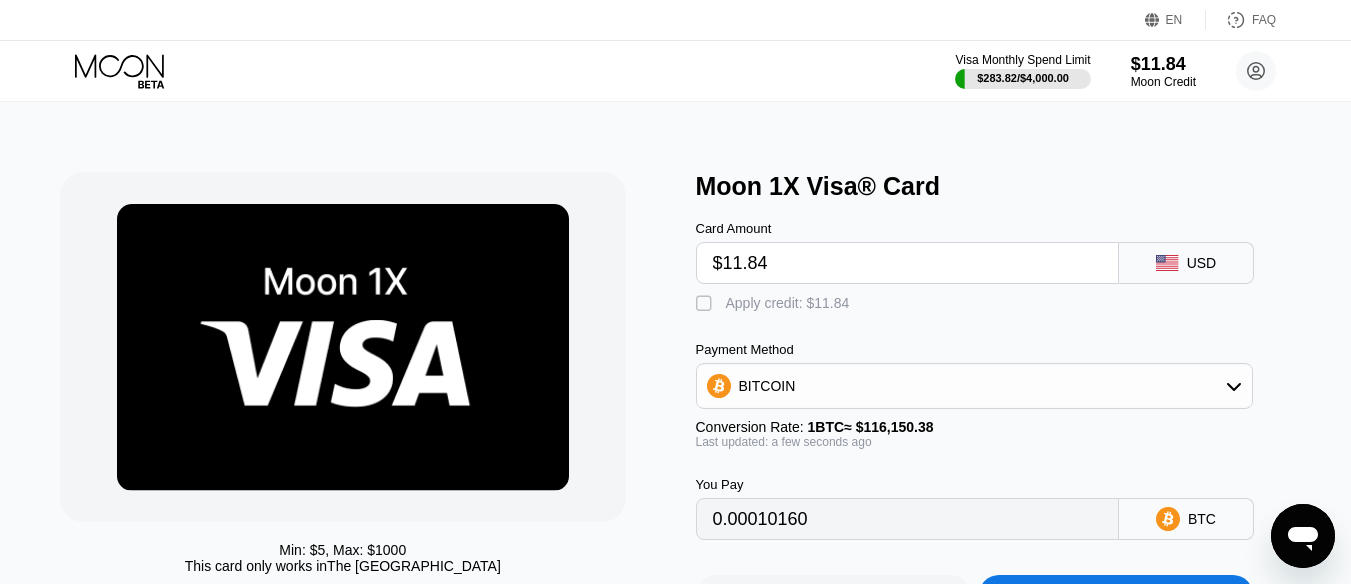 type on "0.00010194" 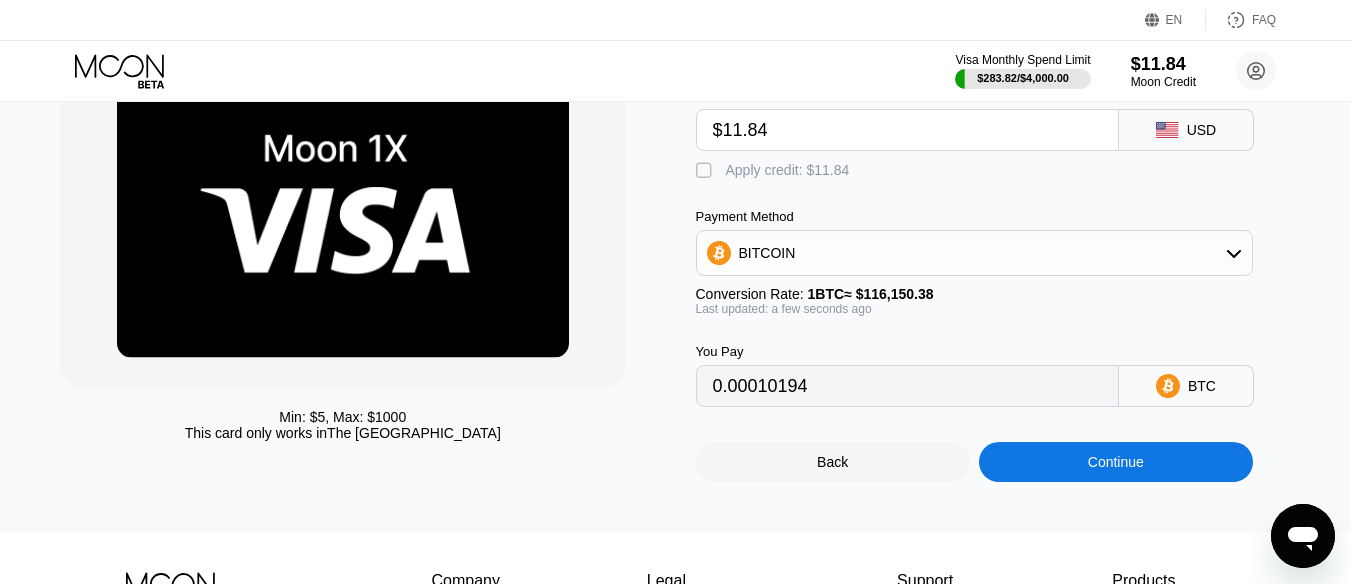 scroll, scrollTop: 200, scrollLeft: 0, axis: vertical 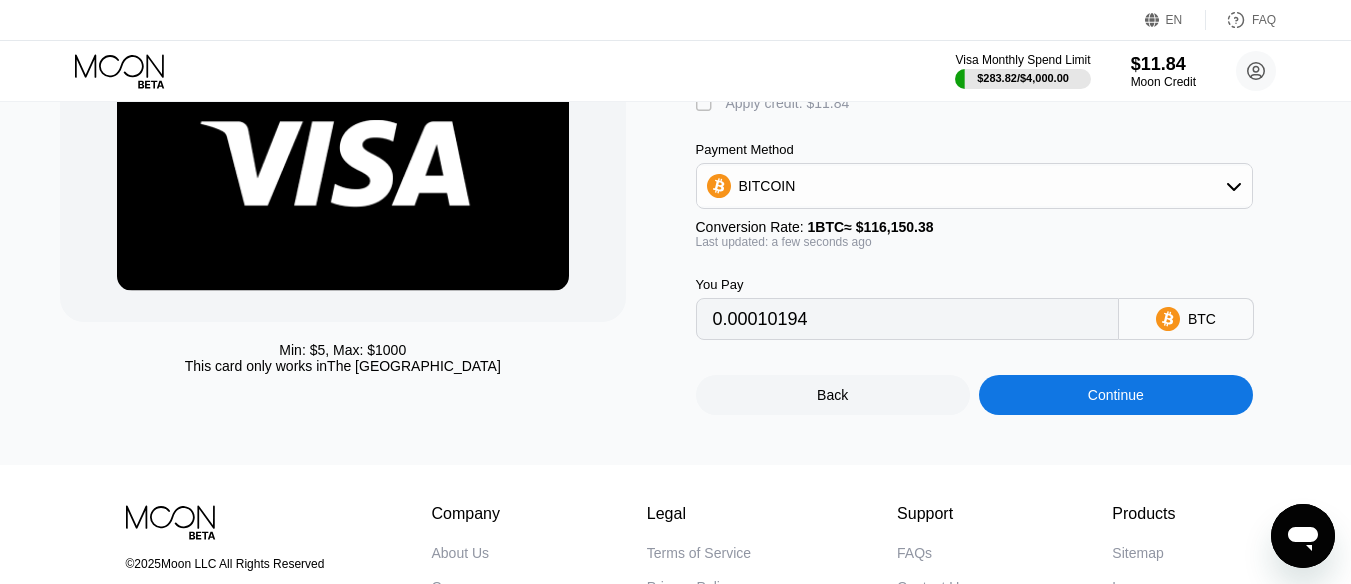 type on "$11.84" 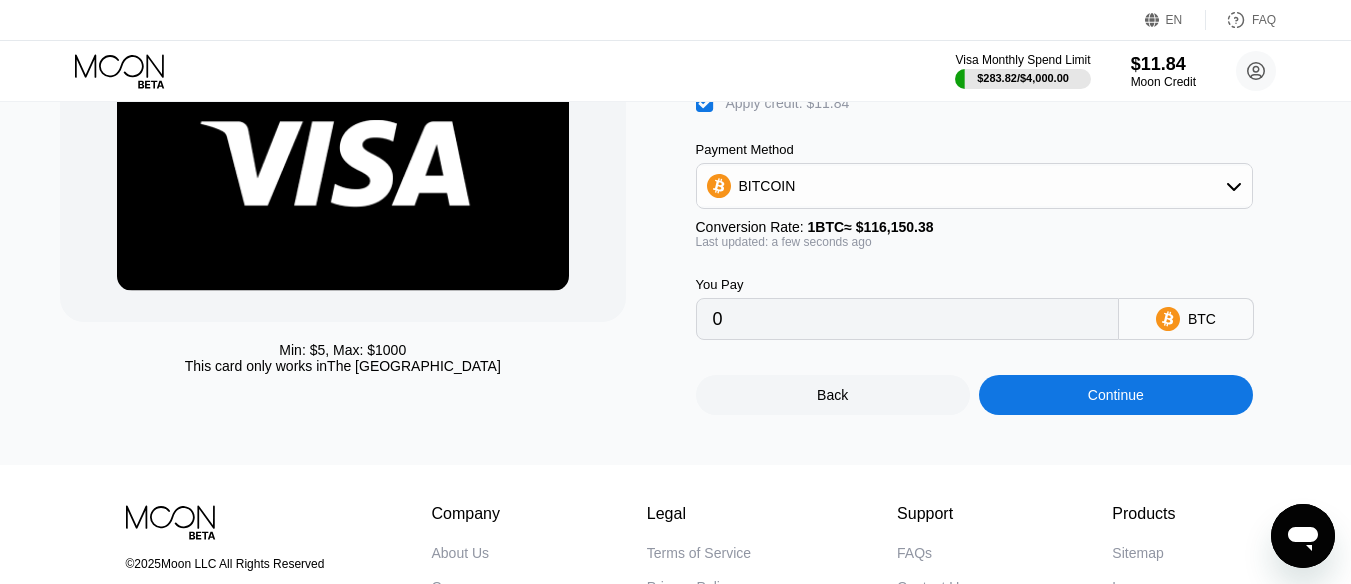 click on "Continue" at bounding box center [1116, 395] 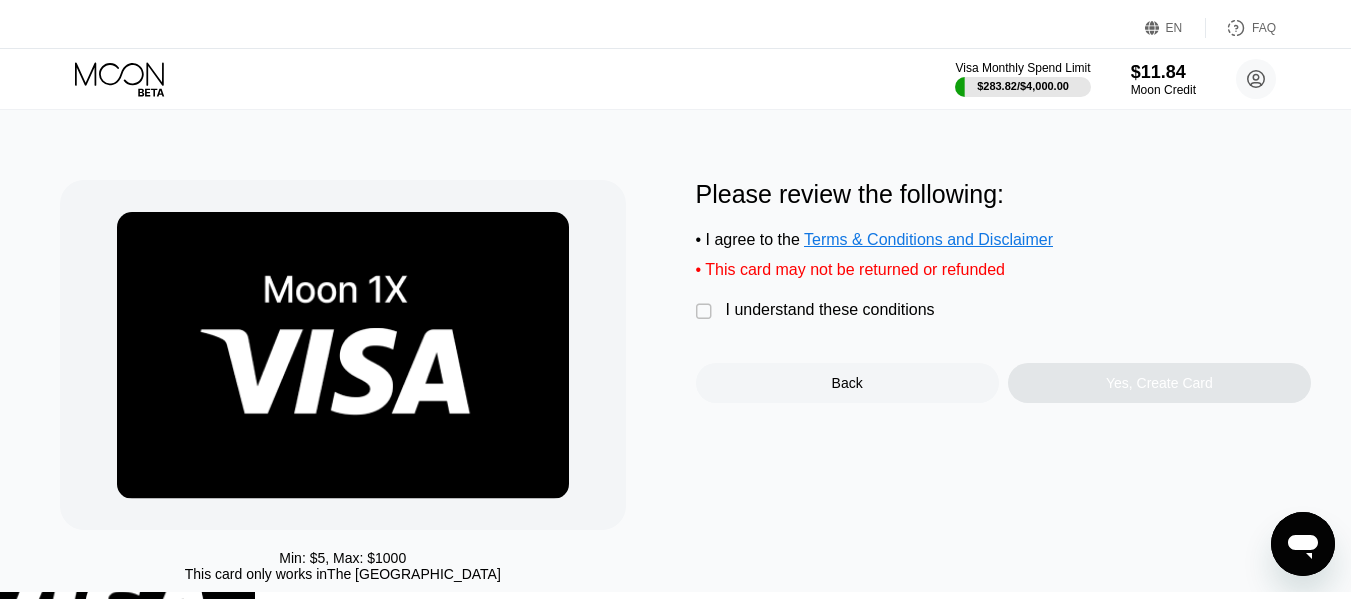 scroll, scrollTop: 0, scrollLeft: 0, axis: both 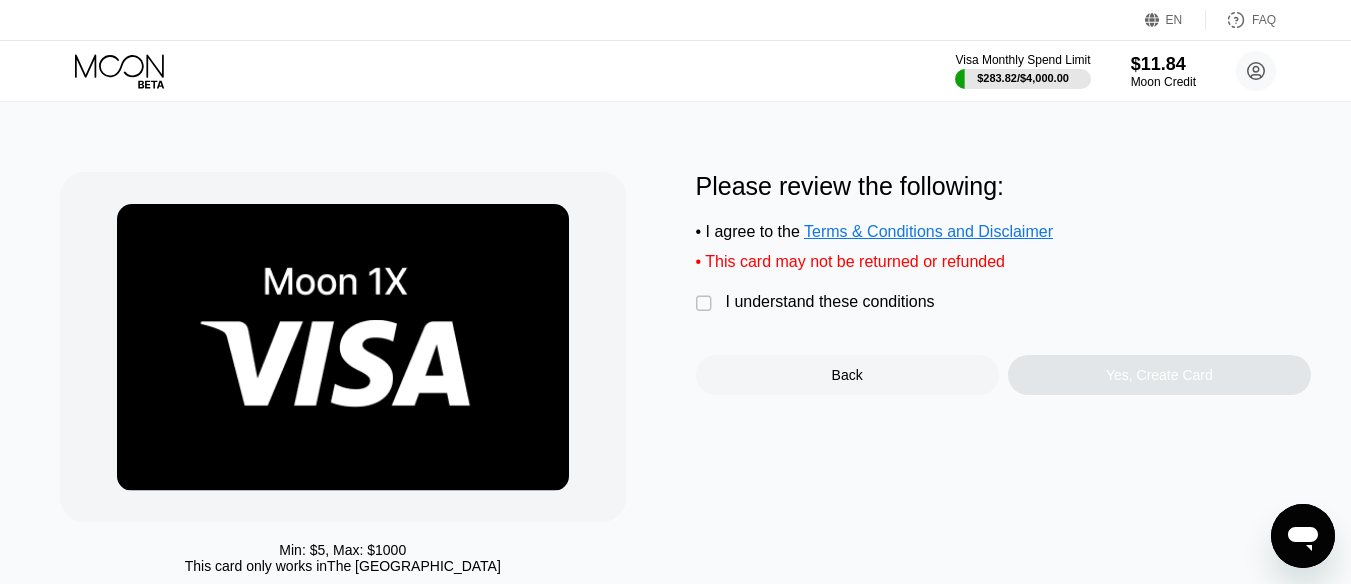 click on "I understand these conditions" at bounding box center (830, 302) 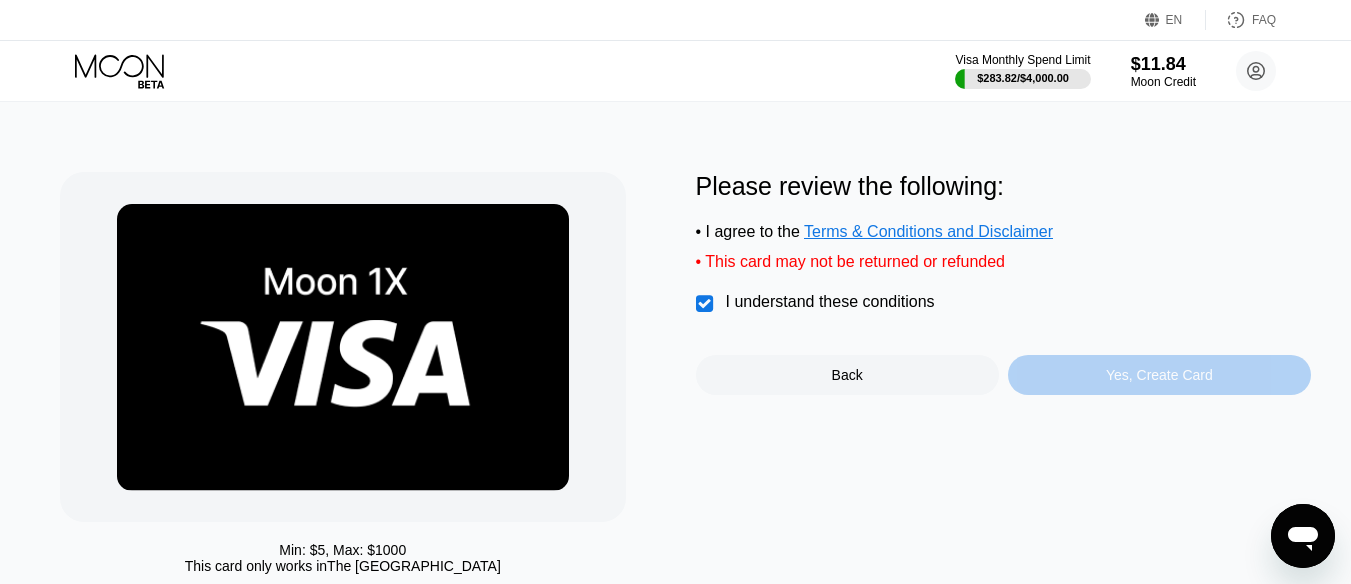 click on "Yes, Create Card" at bounding box center [1159, 375] 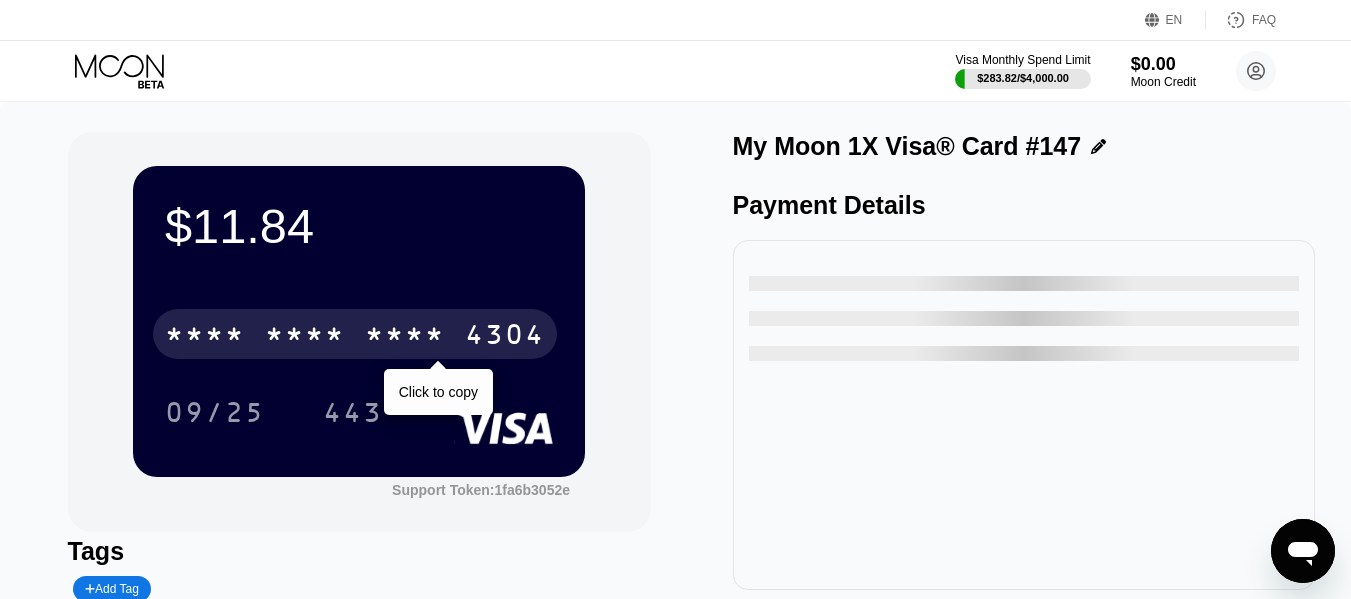click on "* * * * * * * * * * * * 4304" at bounding box center (355, 334) 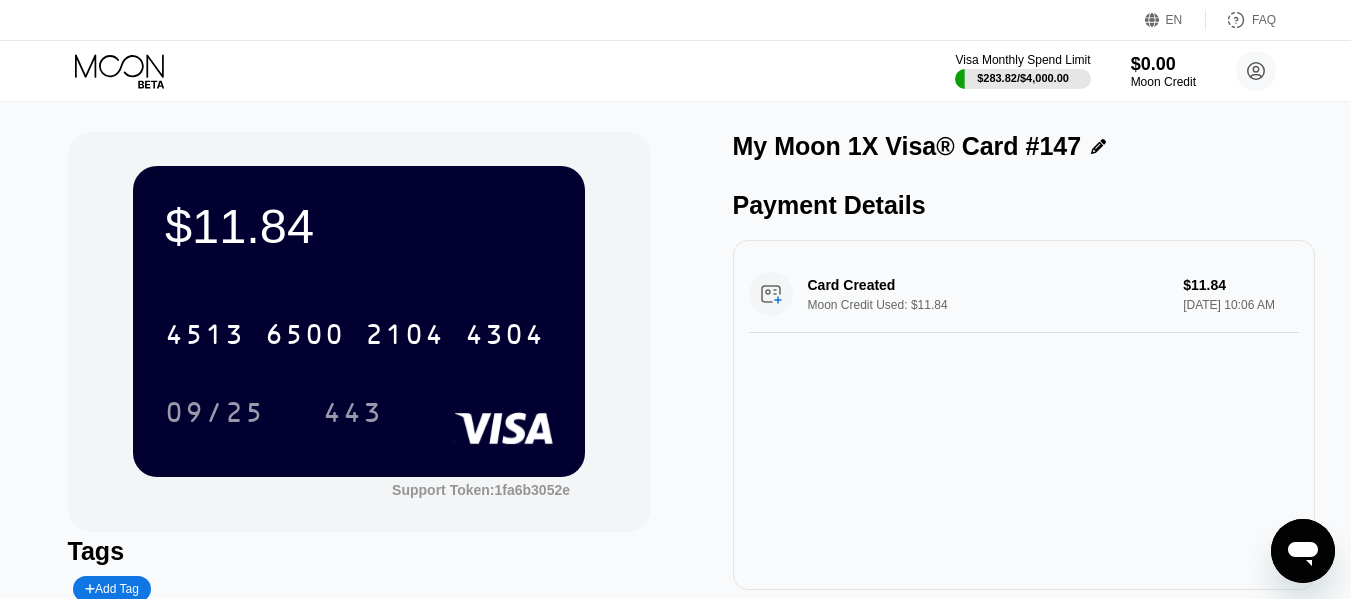 scroll, scrollTop: 0, scrollLeft: 0, axis: both 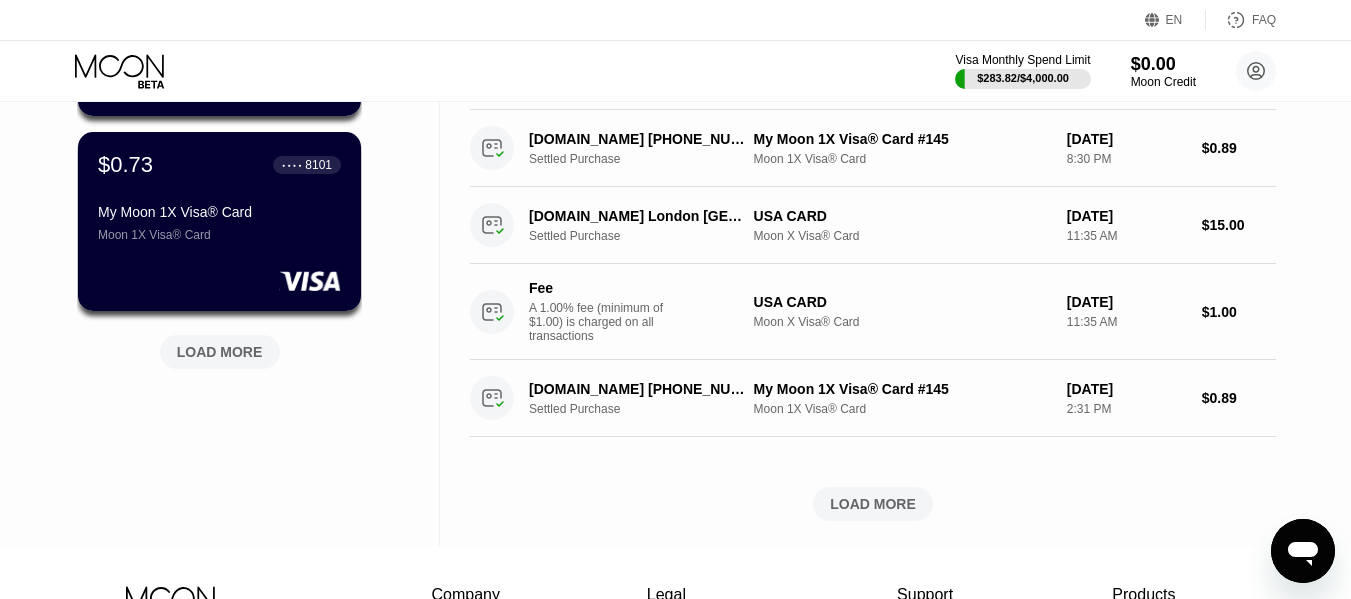 click on "LOAD MORE" at bounding box center [220, 352] 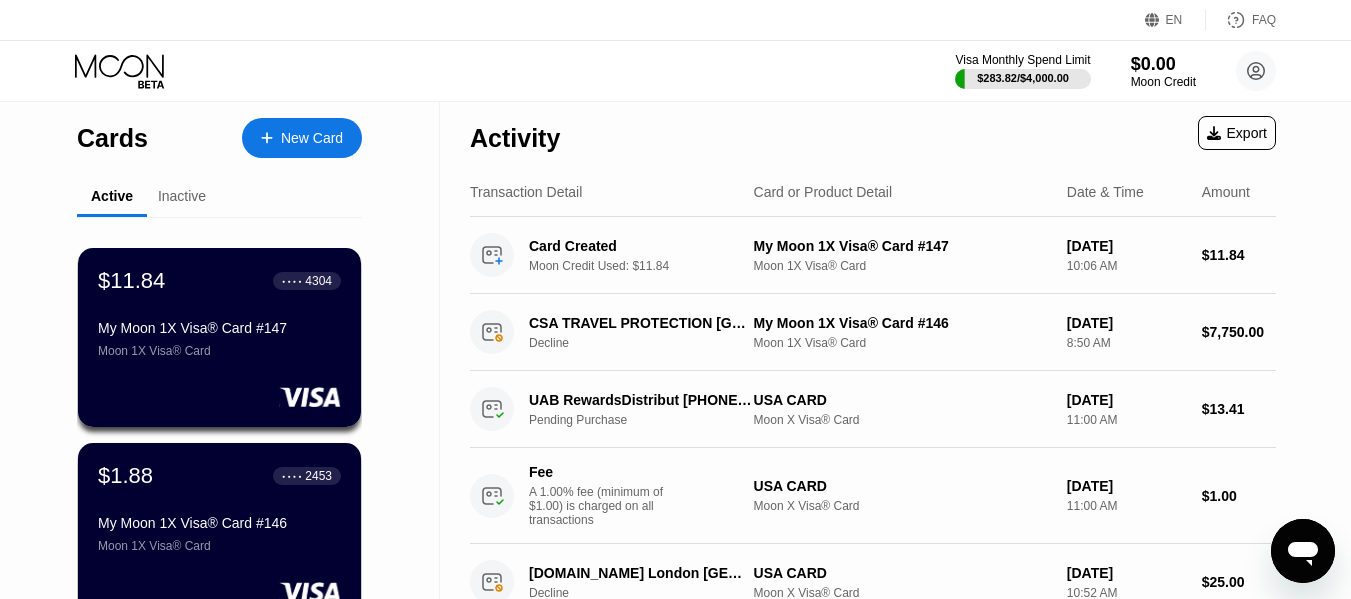 scroll, scrollTop: 0, scrollLeft: 0, axis: both 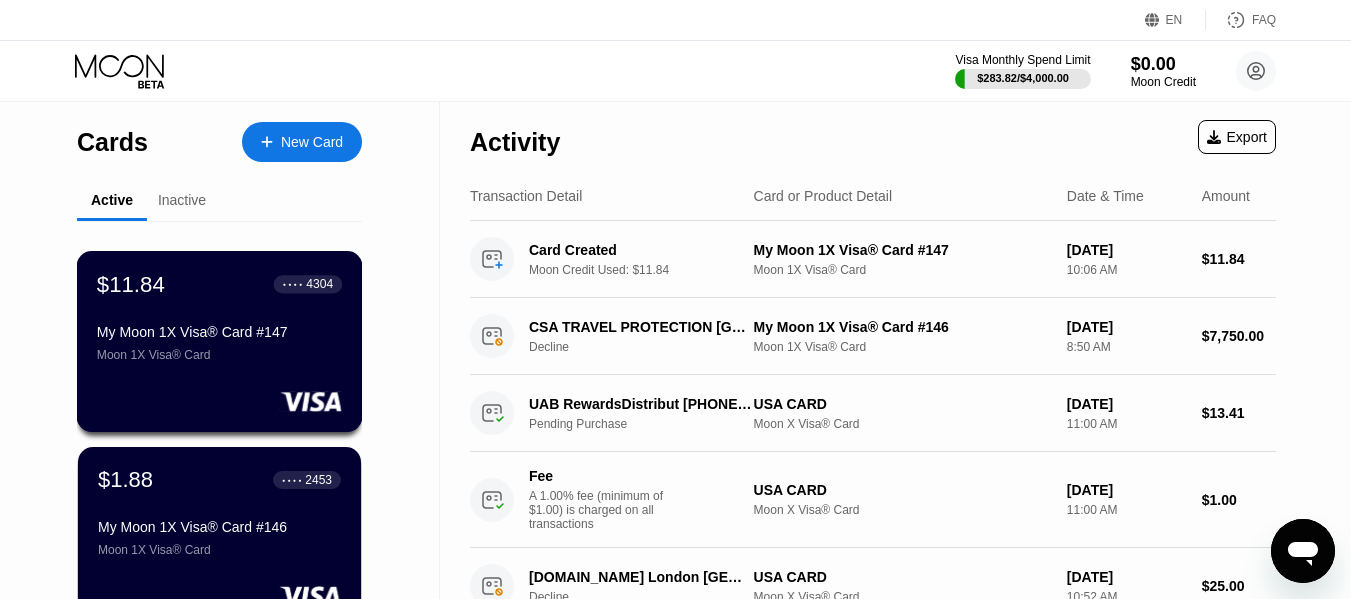 click on "$11.84 ● ● ● ● 4304 My Moon 1X Visa® Card #147 Moon 1X Visa® Card" at bounding box center (219, 316) 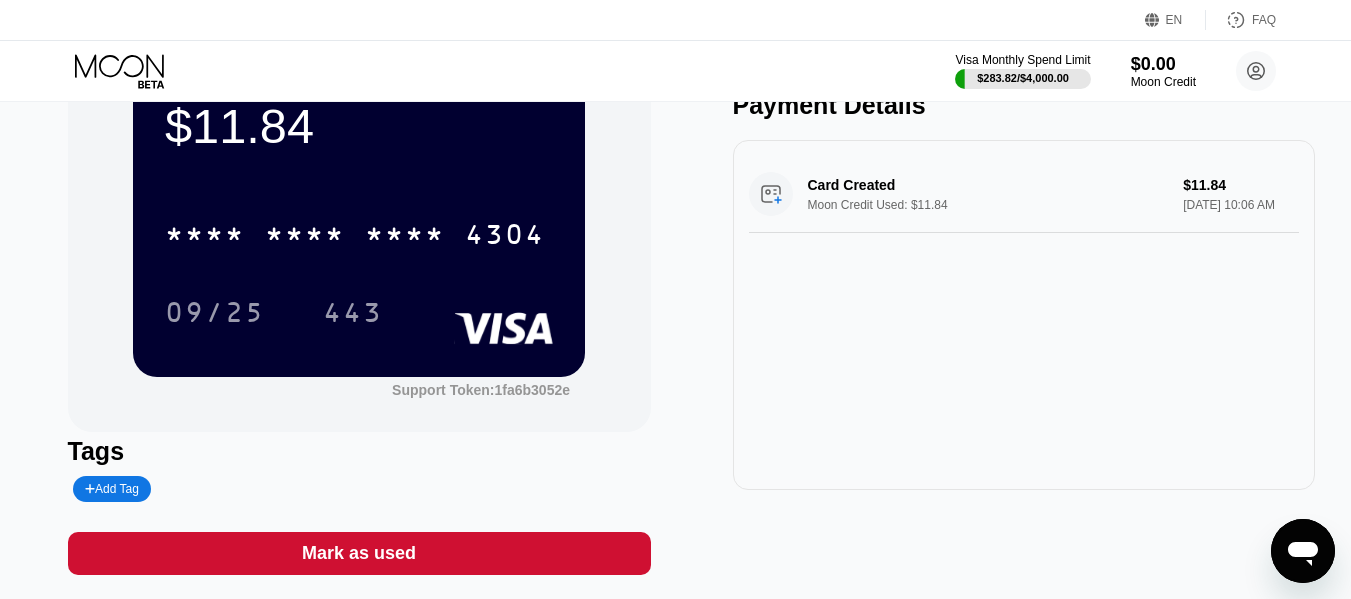 scroll, scrollTop: 0, scrollLeft: 0, axis: both 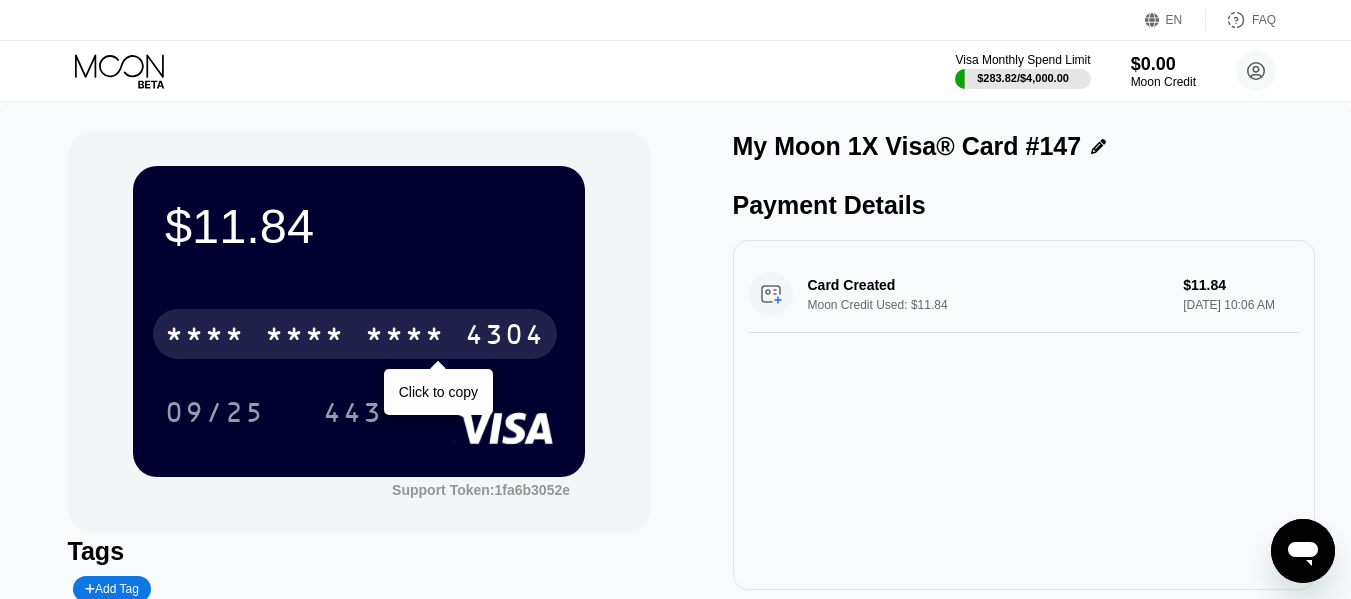 click on "4304" at bounding box center [505, 337] 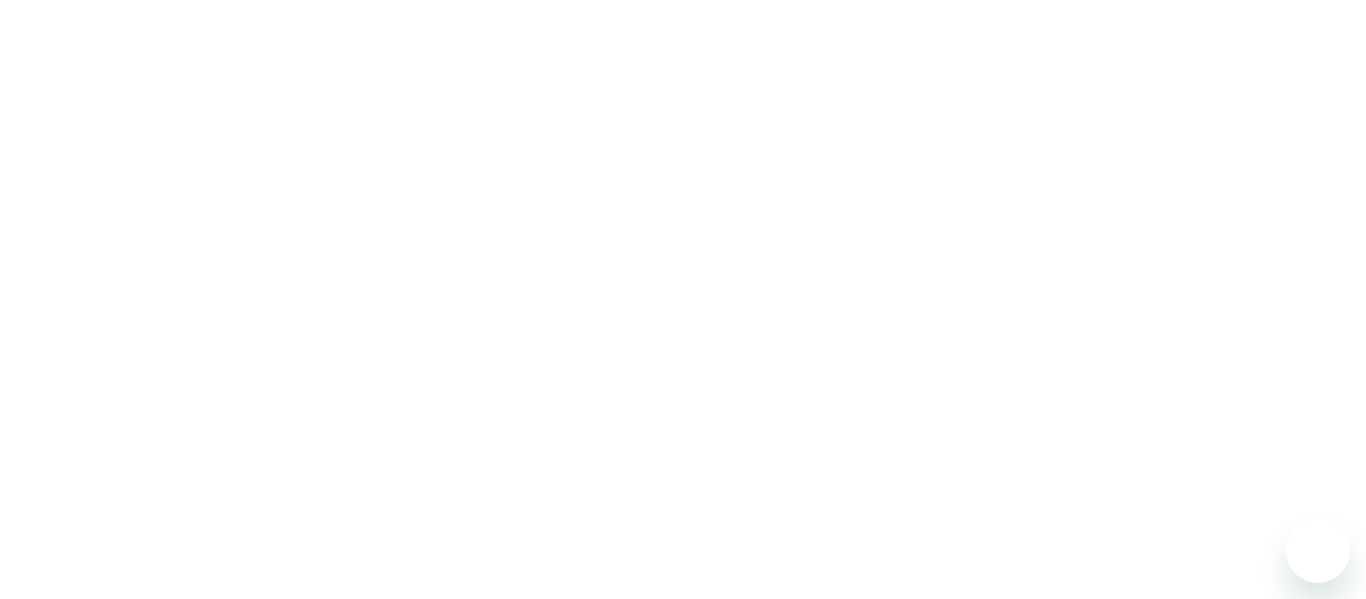 scroll, scrollTop: 0, scrollLeft: 0, axis: both 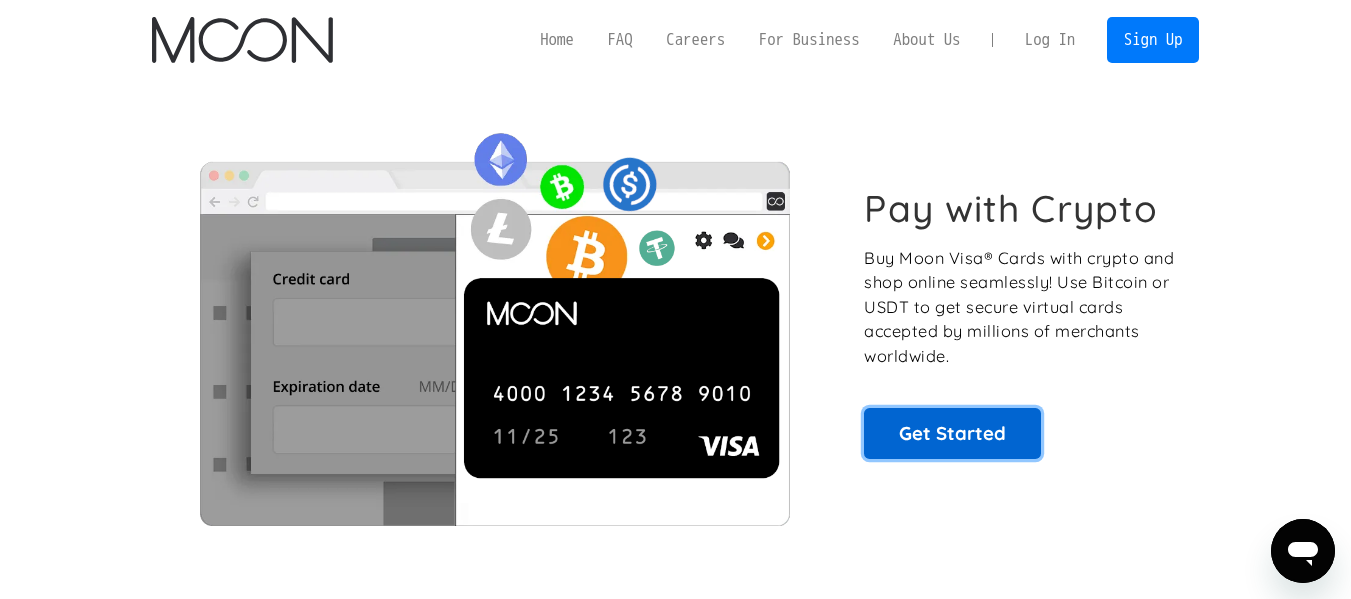 click on "Get Started" at bounding box center [952, 433] 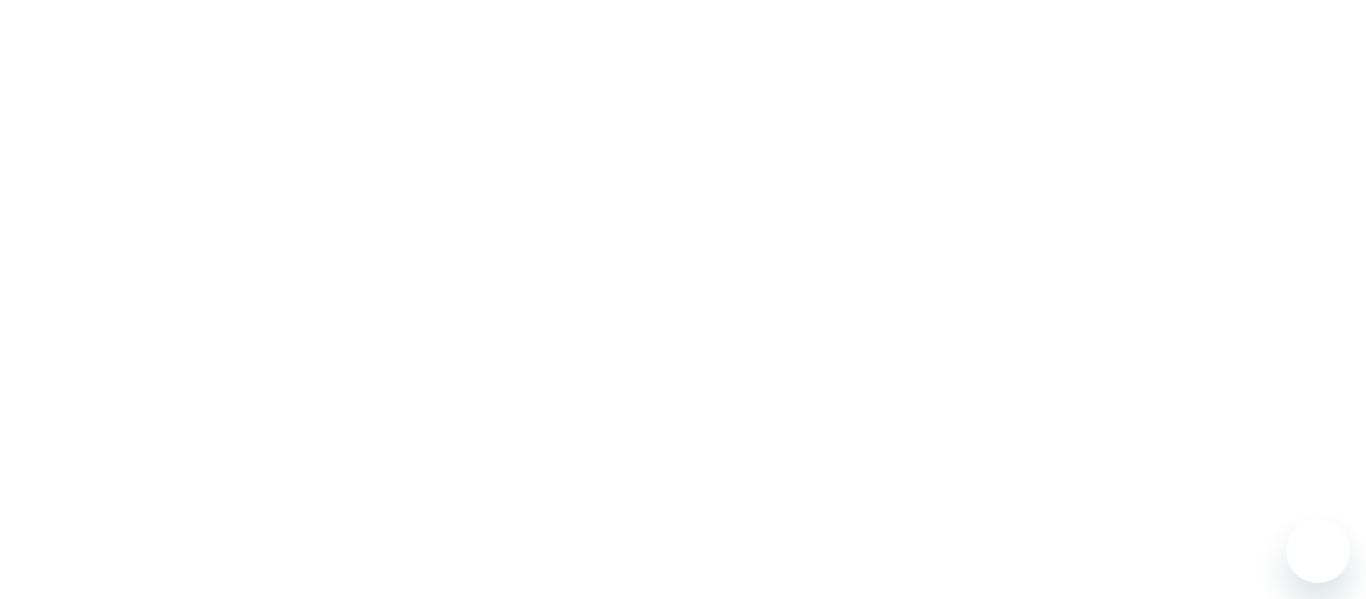 scroll, scrollTop: 0, scrollLeft: 0, axis: both 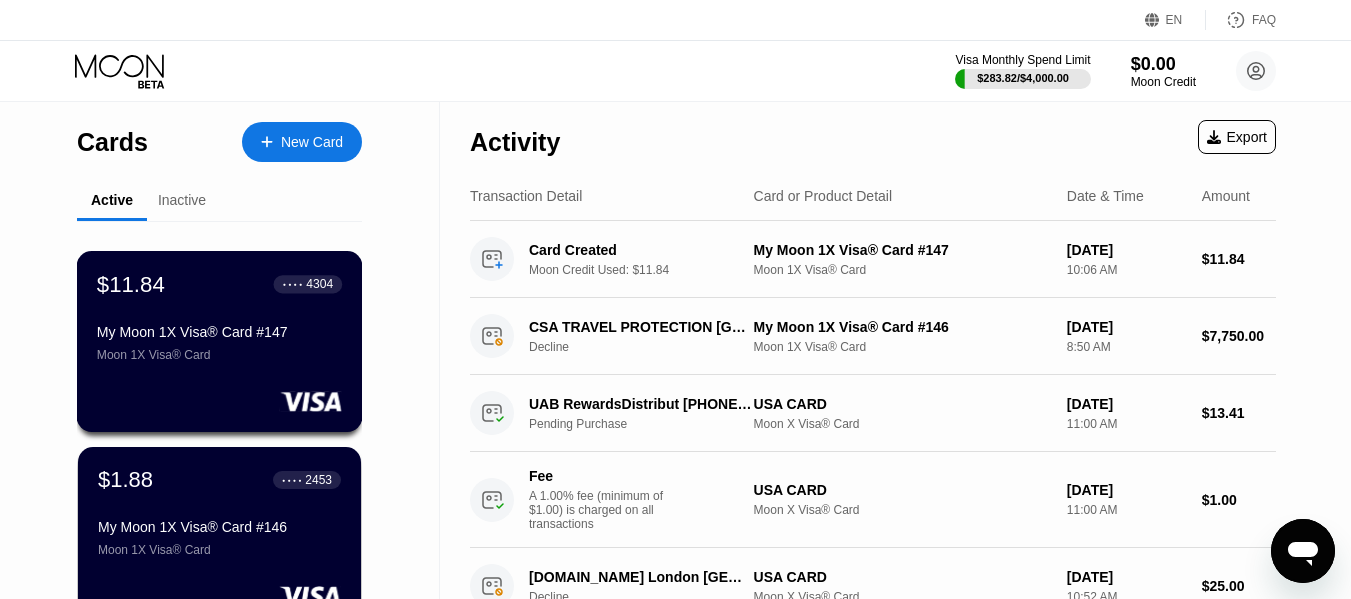 click on "My Moon 1X Visa® Card #147" at bounding box center (219, 332) 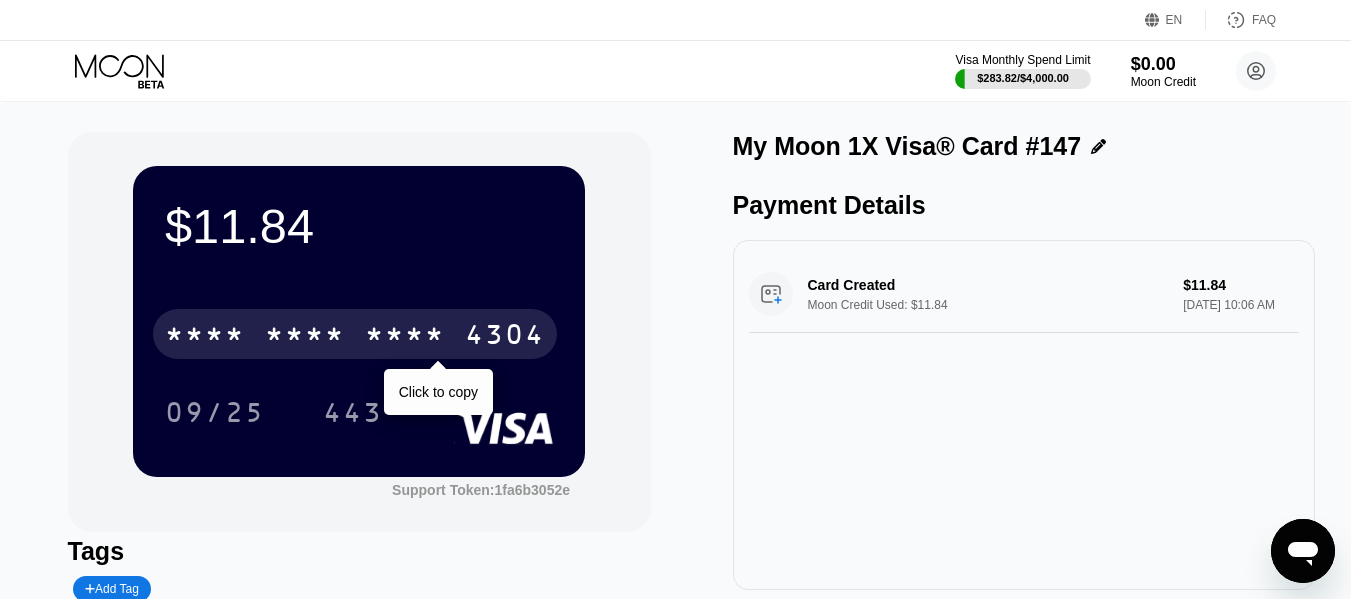 click on "* * * * * * * * * * * * 4304" at bounding box center (355, 334) 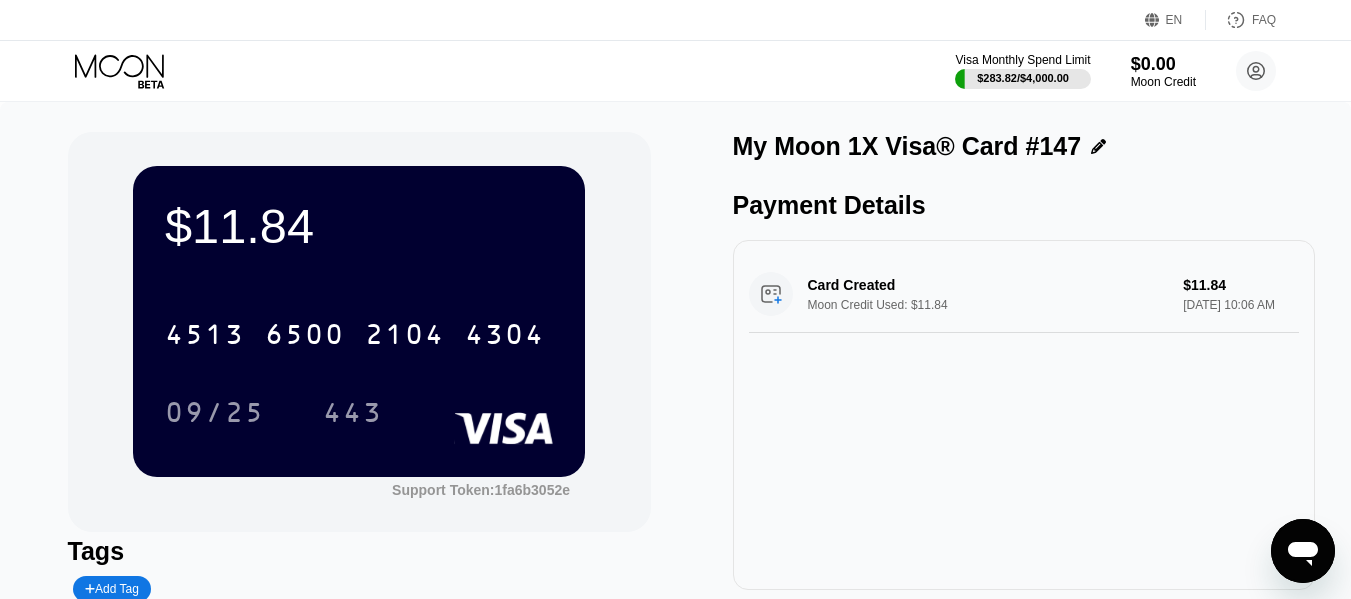 click on "09/25" at bounding box center [215, 412] 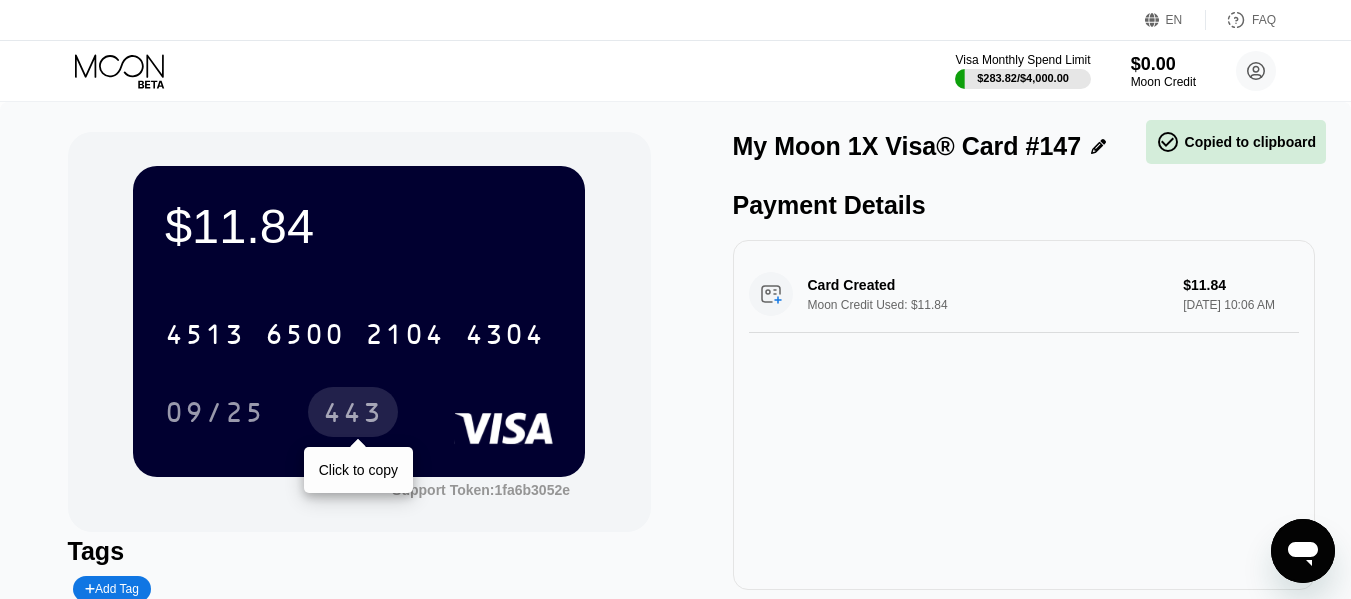 click on "443" at bounding box center [353, 415] 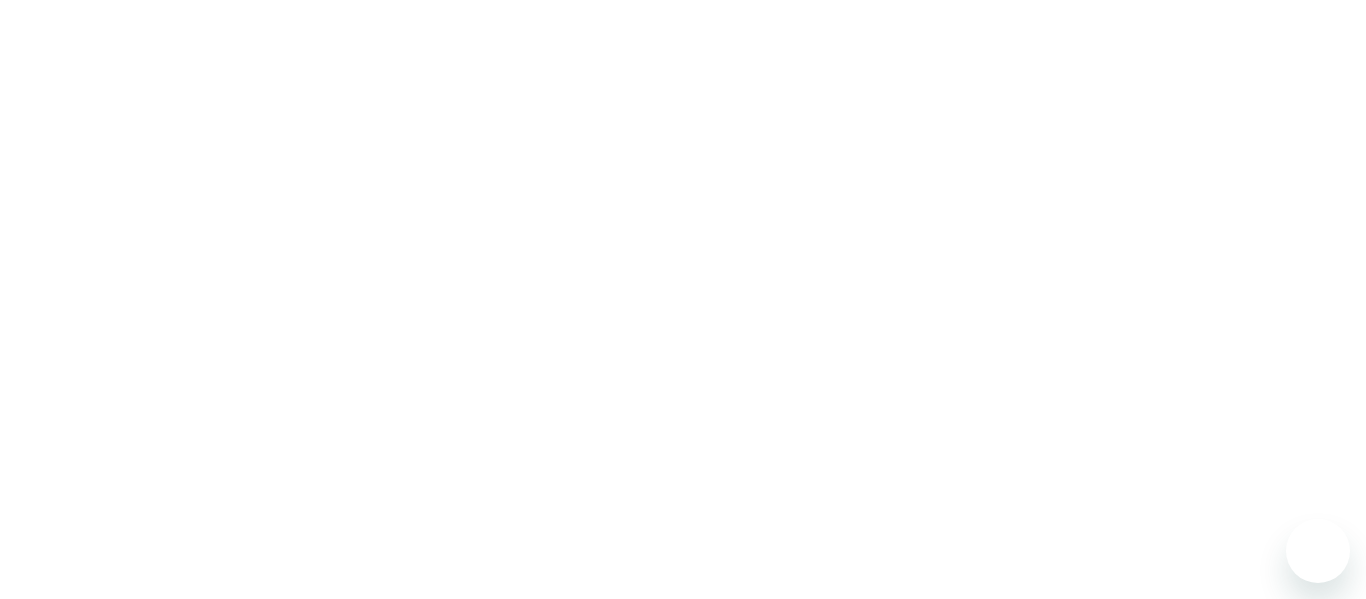 scroll, scrollTop: 0, scrollLeft: 0, axis: both 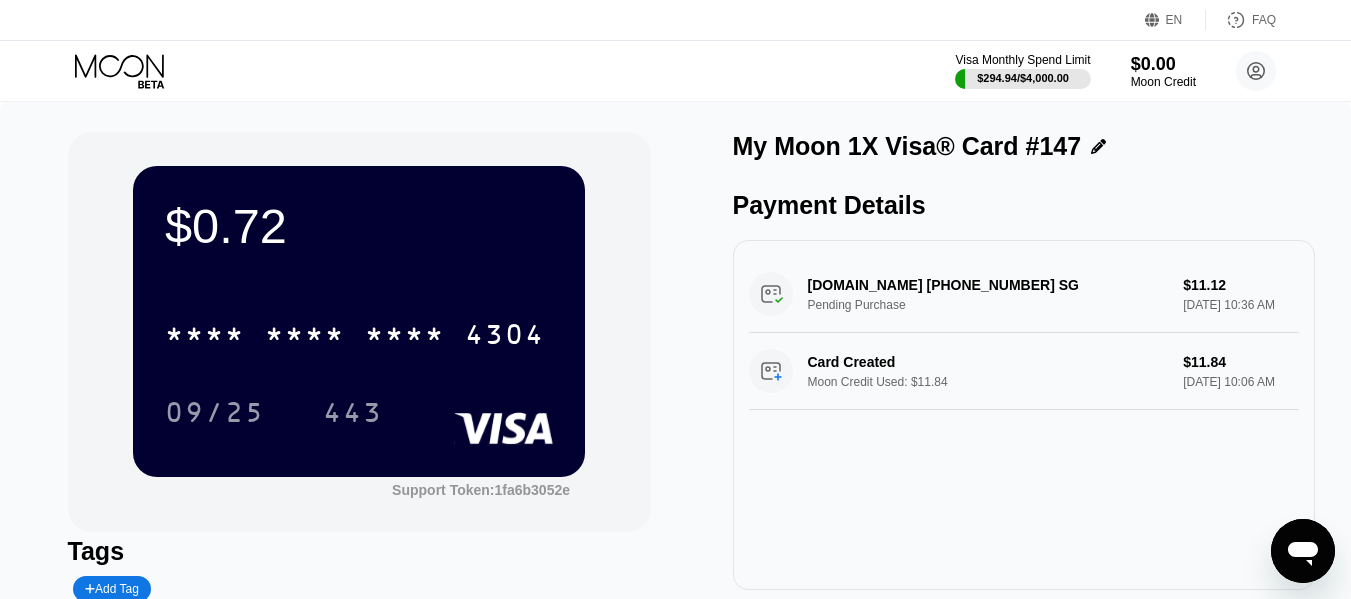 click 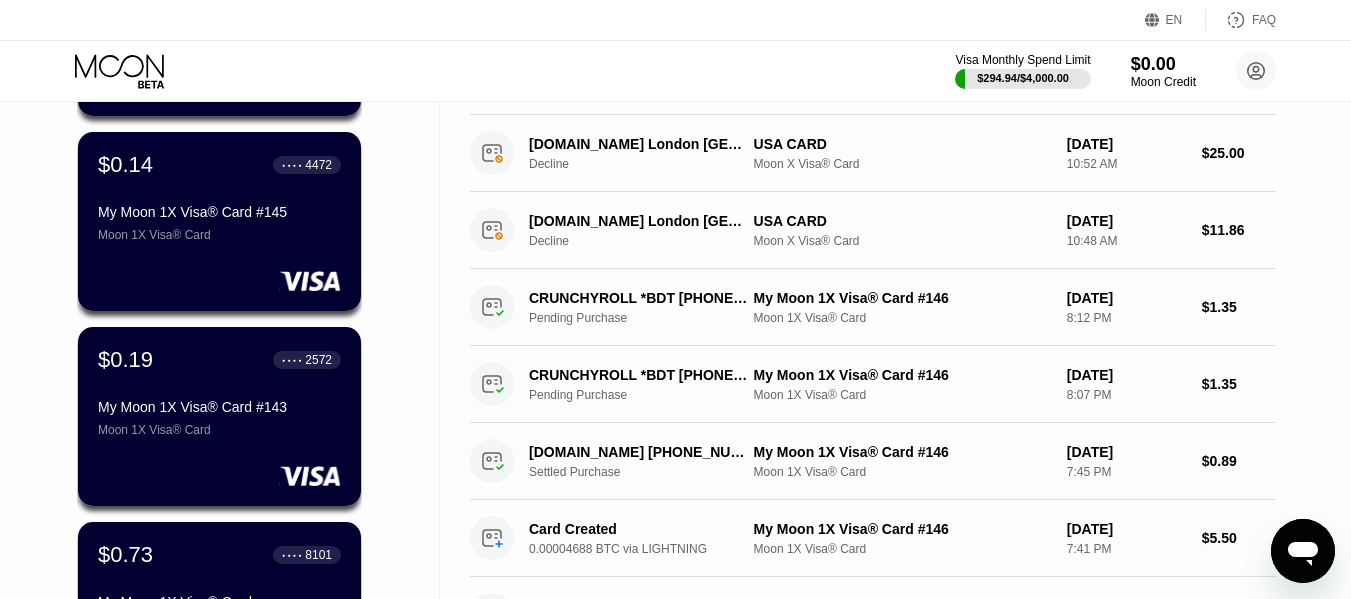 scroll, scrollTop: 100, scrollLeft: 0, axis: vertical 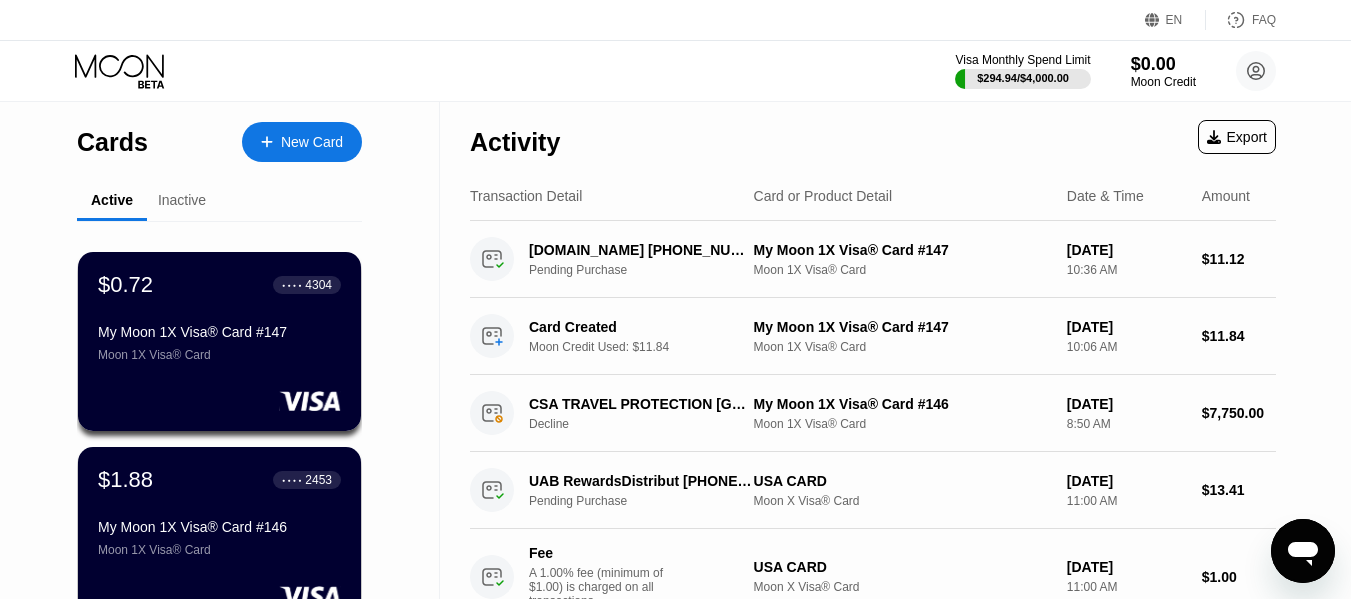 click on "Inactive" at bounding box center (182, 201) 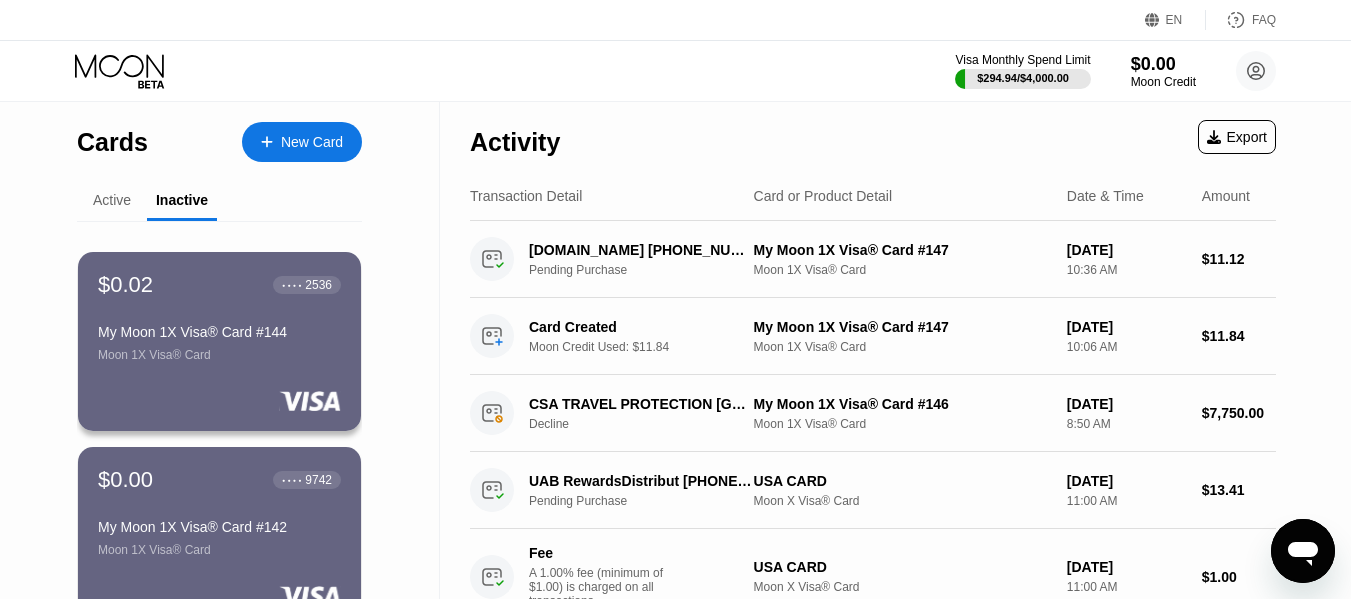 click on "Active" at bounding box center (112, 200) 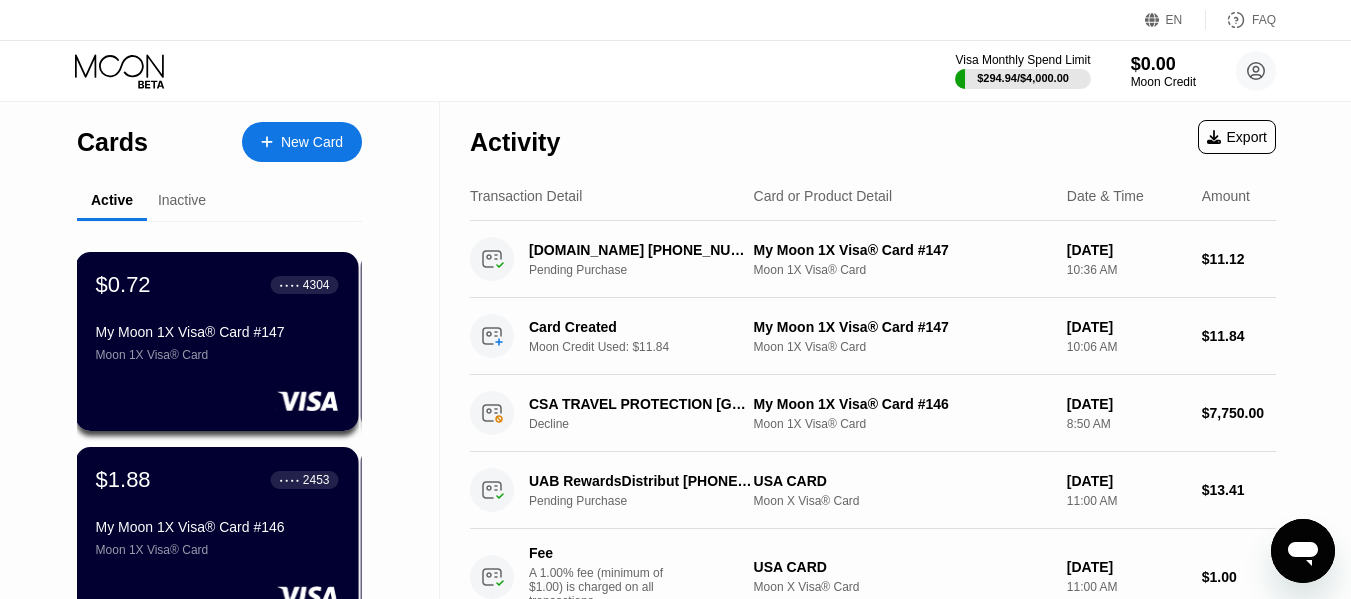 click on "Inactive" at bounding box center (182, 200) 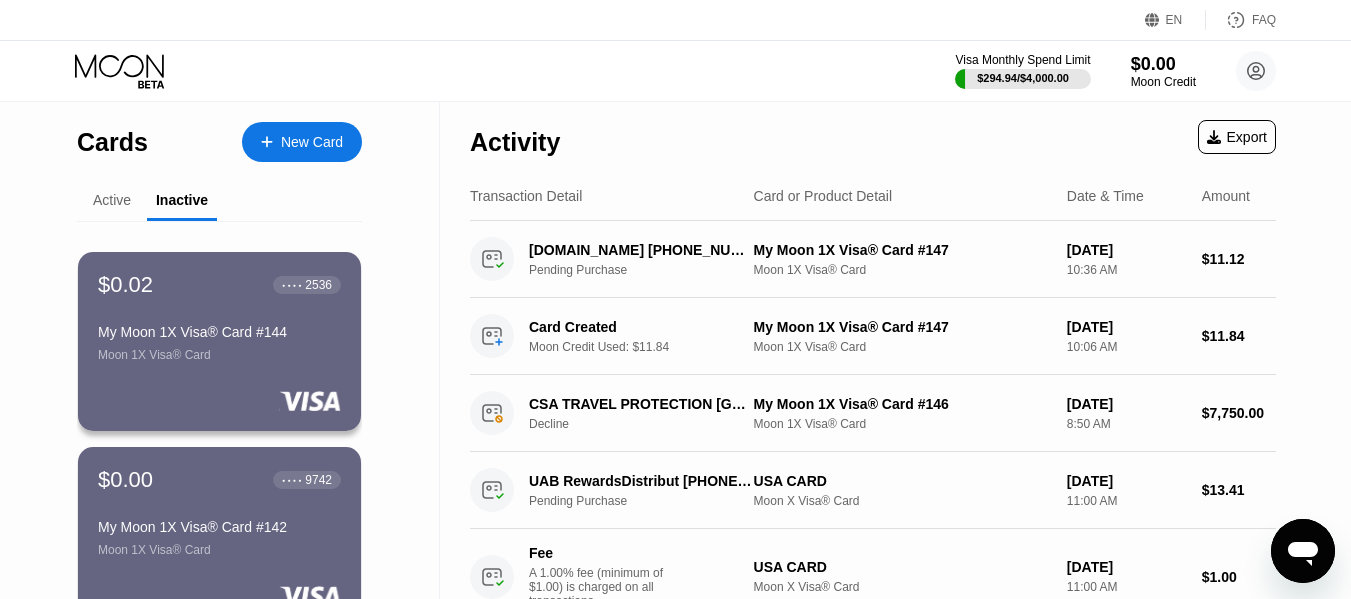 click on "Active" at bounding box center (112, 201) 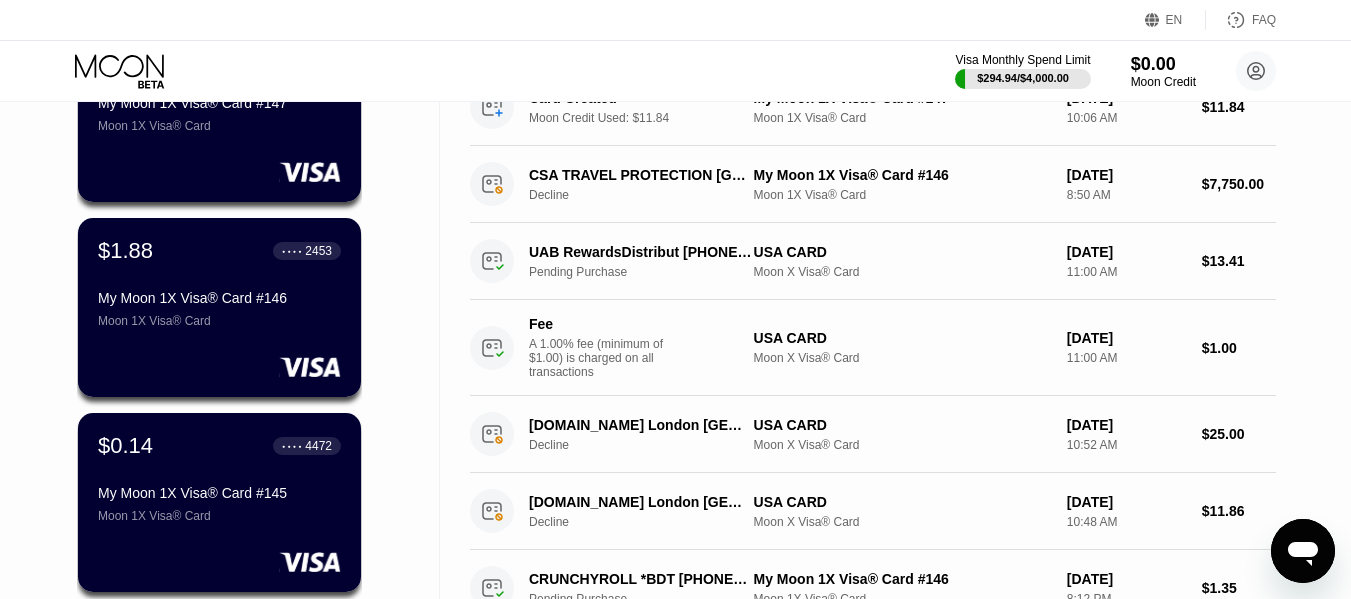 scroll, scrollTop: 0, scrollLeft: 0, axis: both 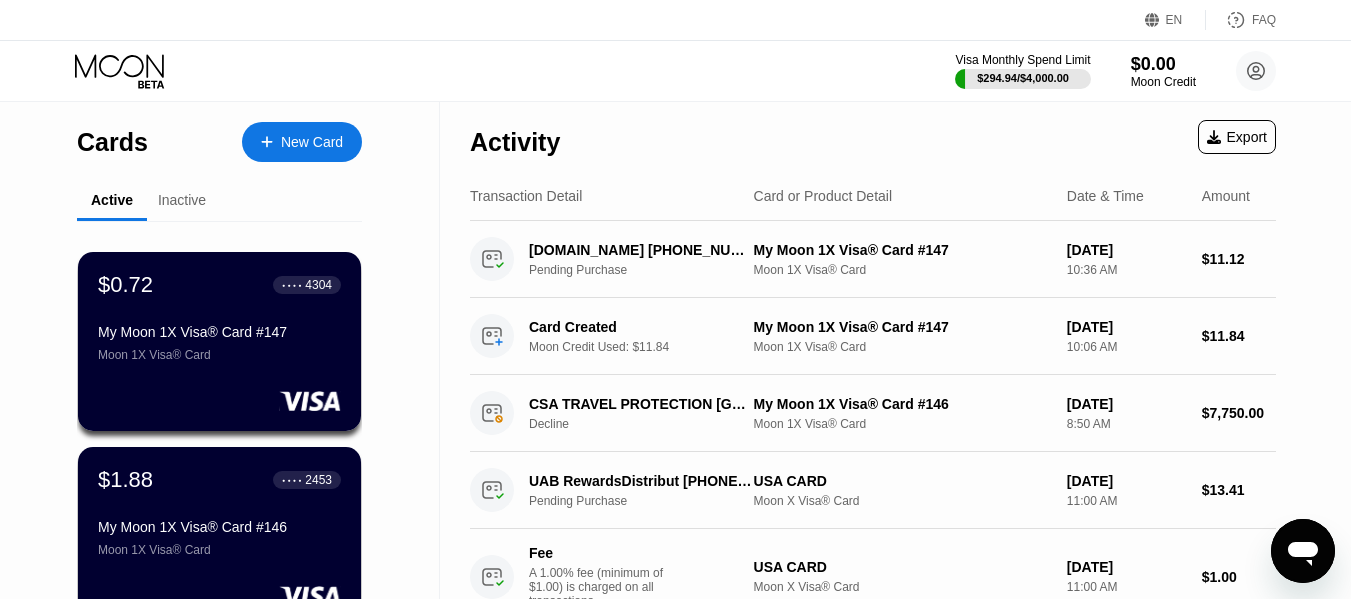 drag, startPoint x: 1319, startPoint y: 550, endPoint x: 2588, endPoint y: 1066, distance: 1369.8967 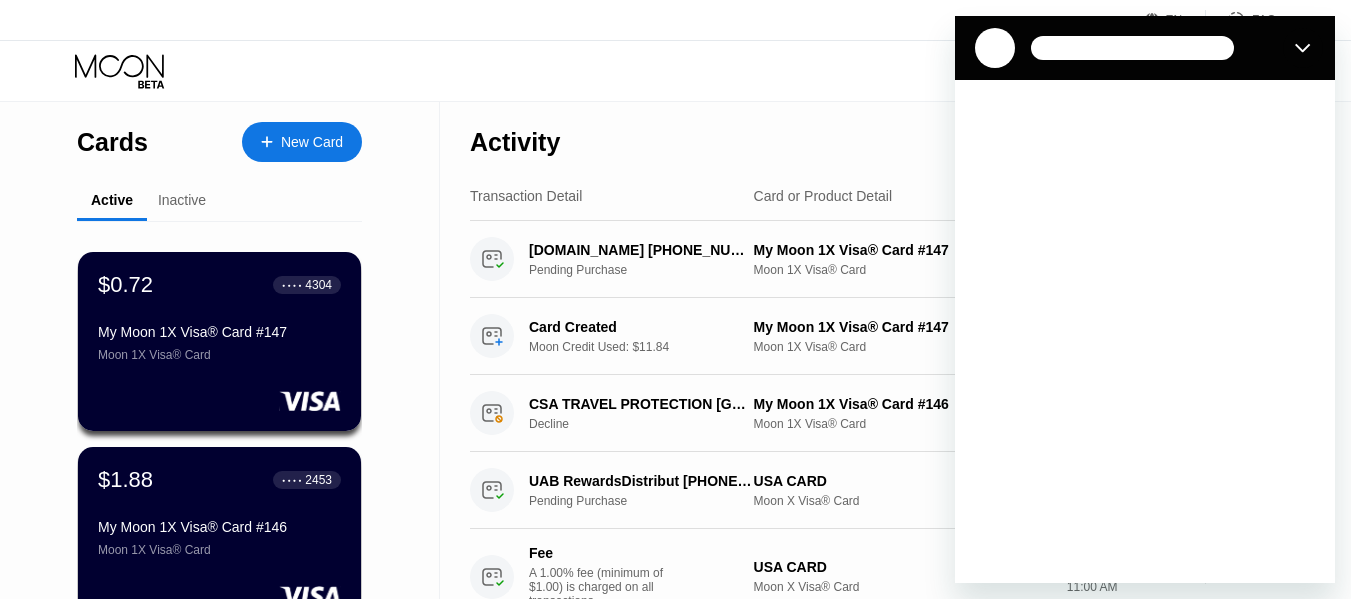 scroll, scrollTop: 0, scrollLeft: 0, axis: both 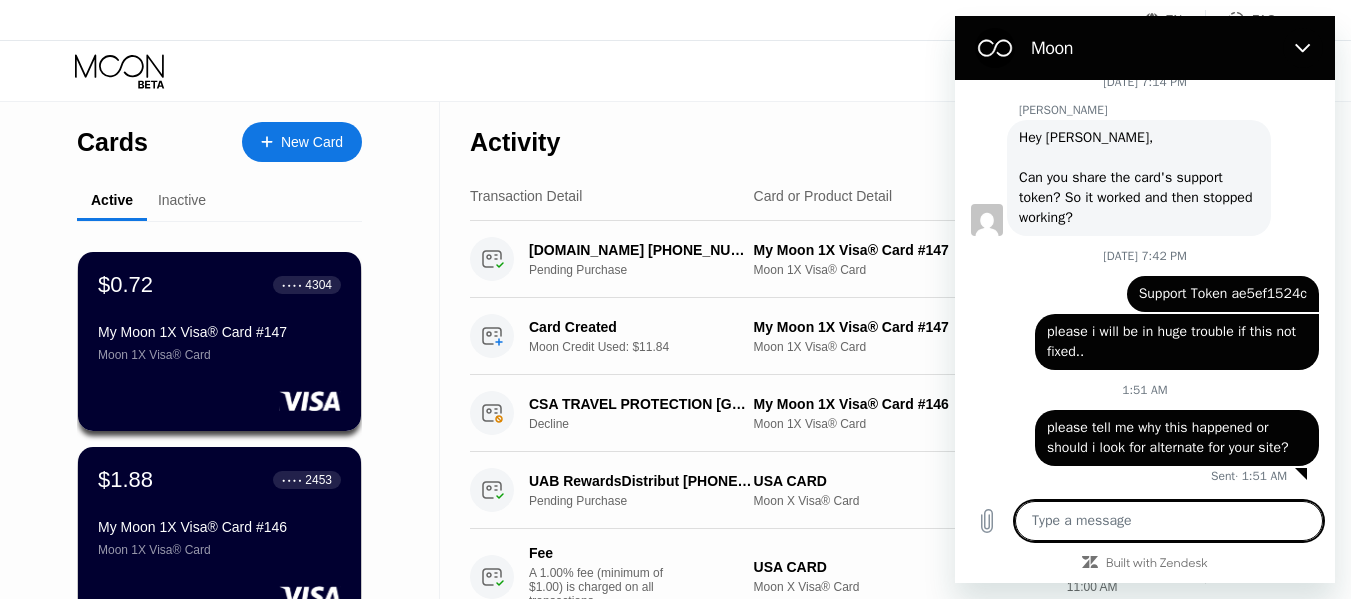 click on "Transaction Detail" at bounding box center (604, 196) 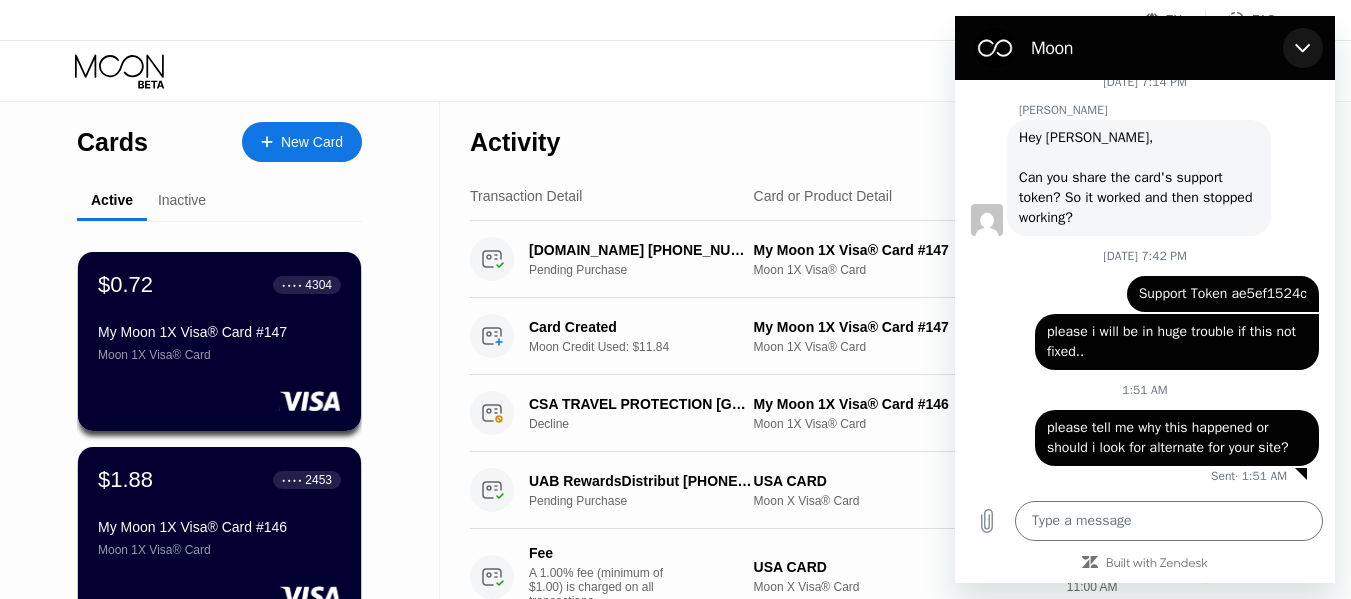 drag, startPoint x: 1314, startPoint y: 42, endPoint x: 1884, endPoint y: 186, distance: 587.90814 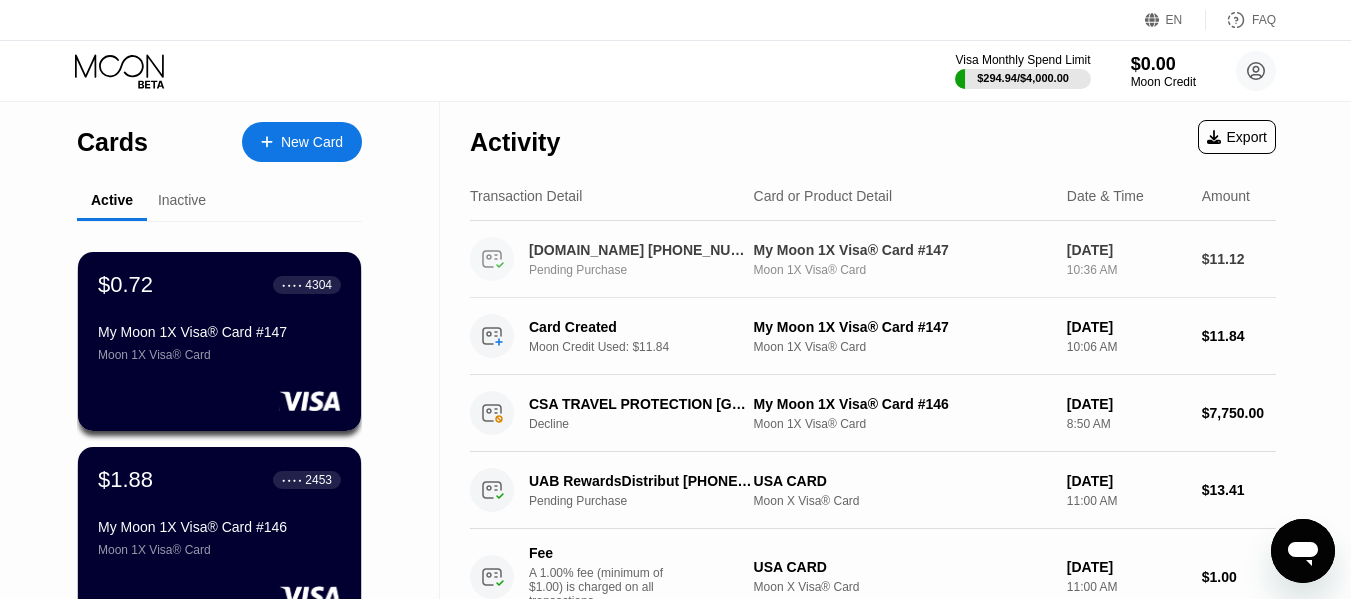 drag, startPoint x: 458, startPoint y: 236, endPoint x: 1077, endPoint y: 268, distance: 619.8266 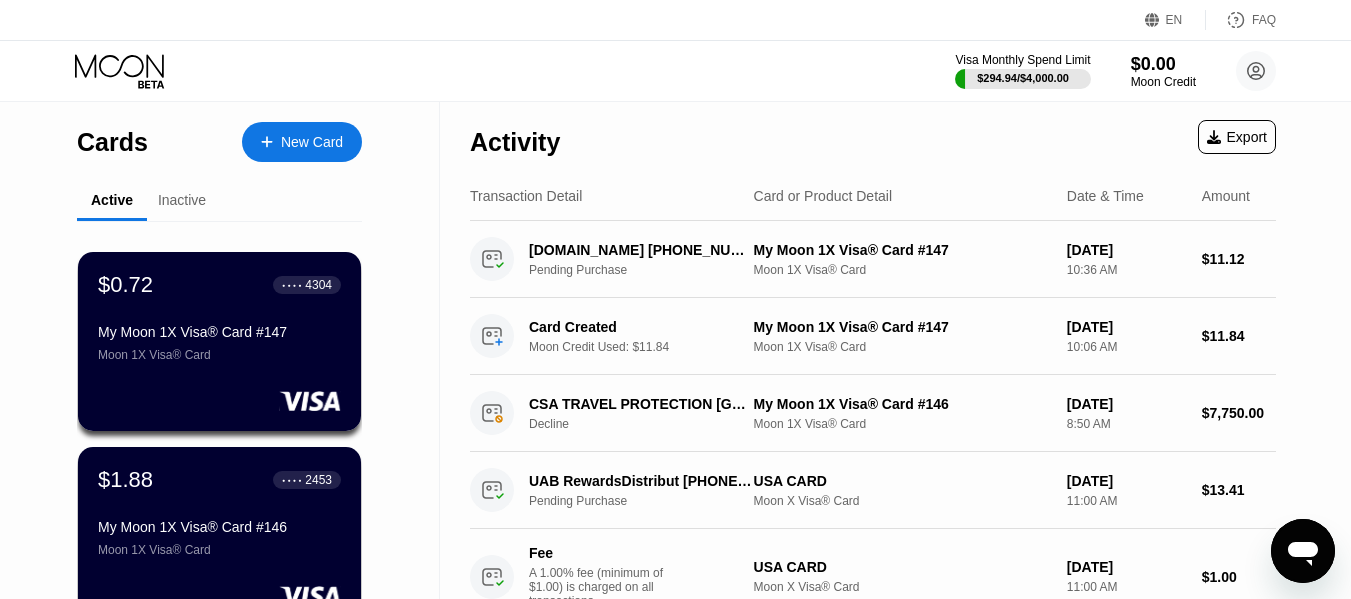 drag, startPoint x: 429, startPoint y: 198, endPoint x: 865, endPoint y: 220, distance: 436.5547 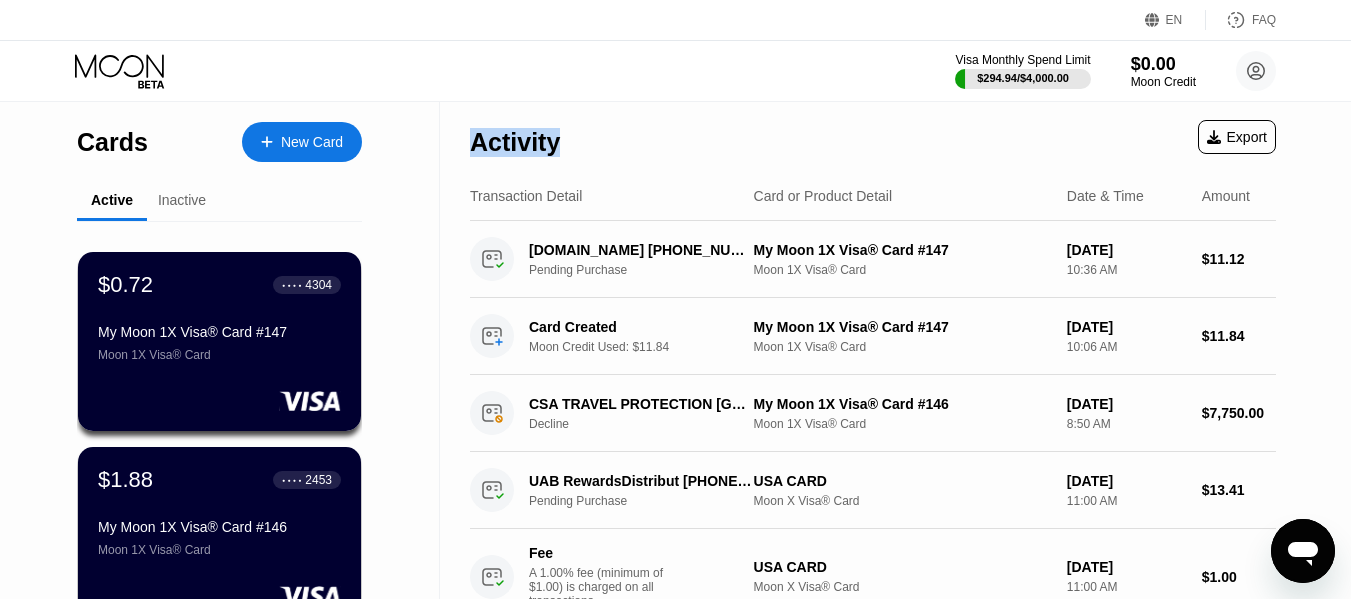 click on "Activity" at bounding box center (515, 142) 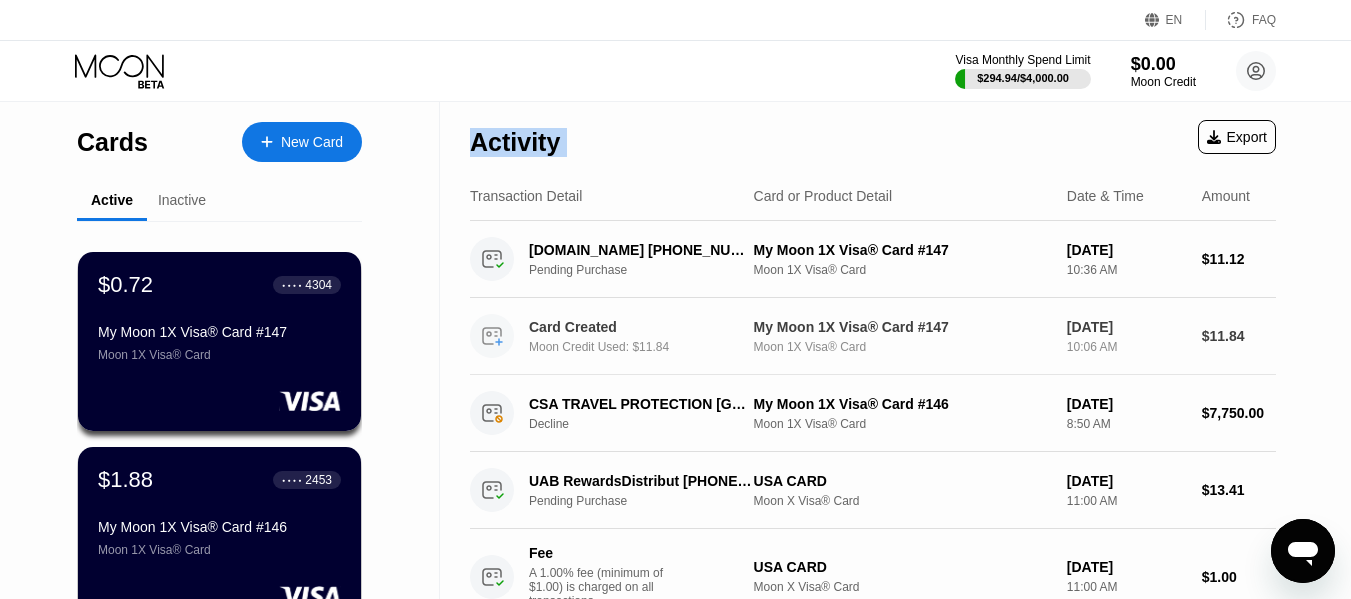 drag, startPoint x: 528, startPoint y: 148, endPoint x: 472, endPoint y: 349, distance: 208.65521 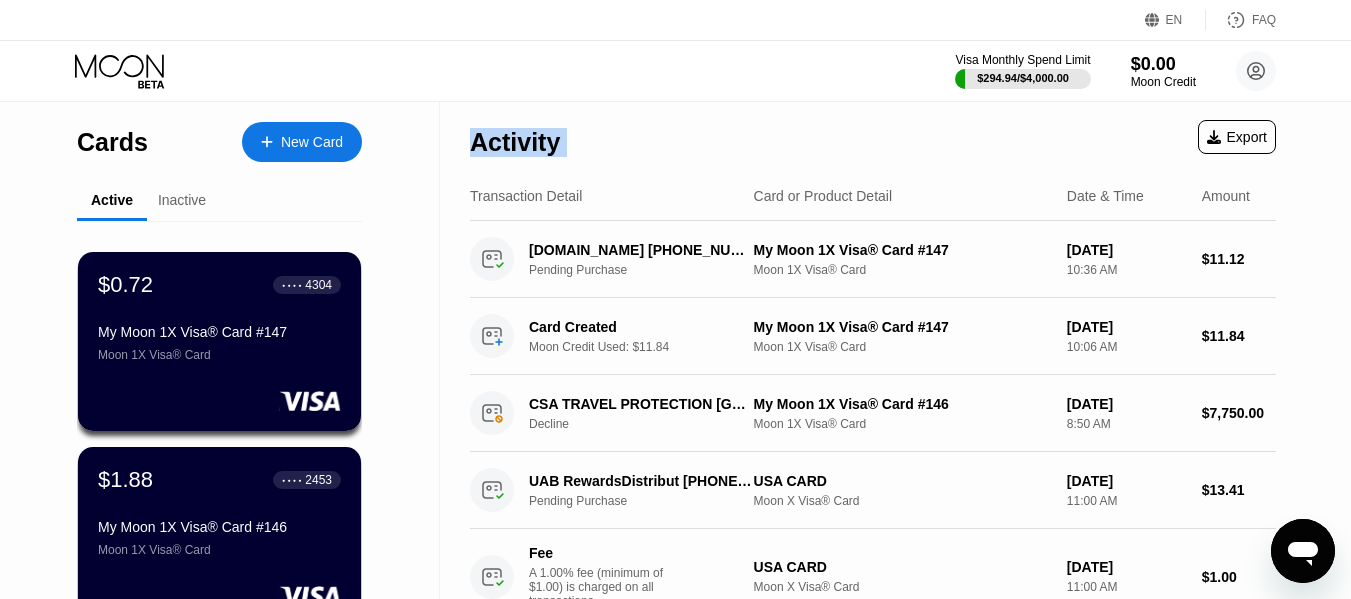 type on "x" 